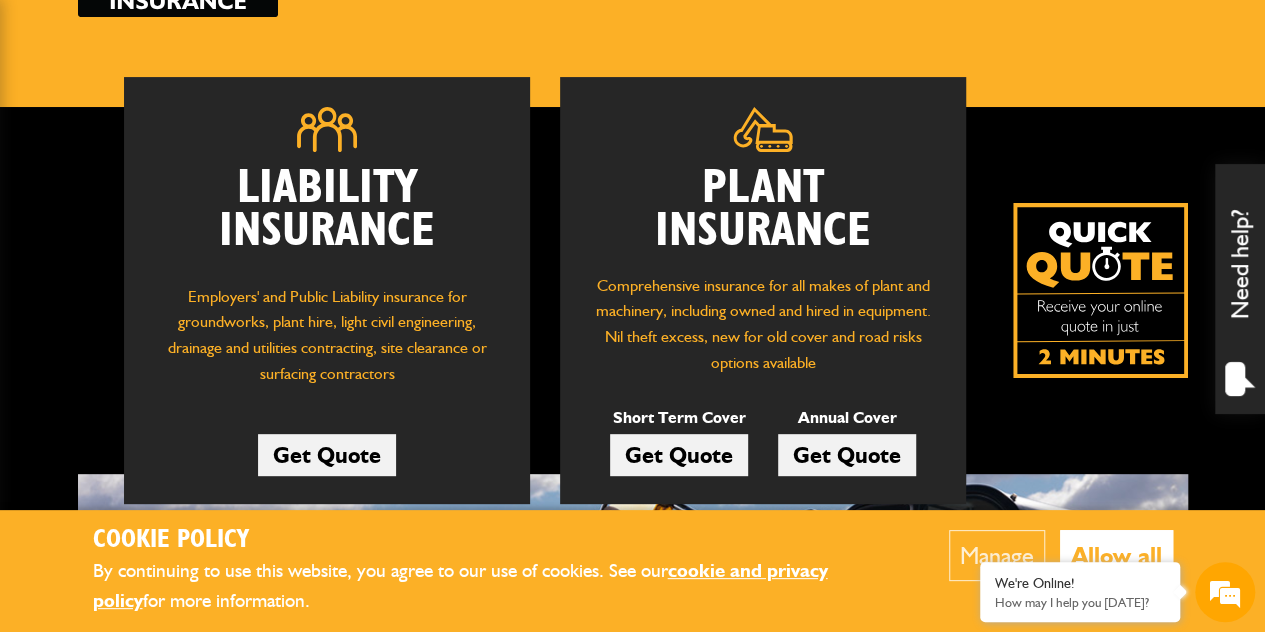 scroll, scrollTop: 280, scrollLeft: 0, axis: vertical 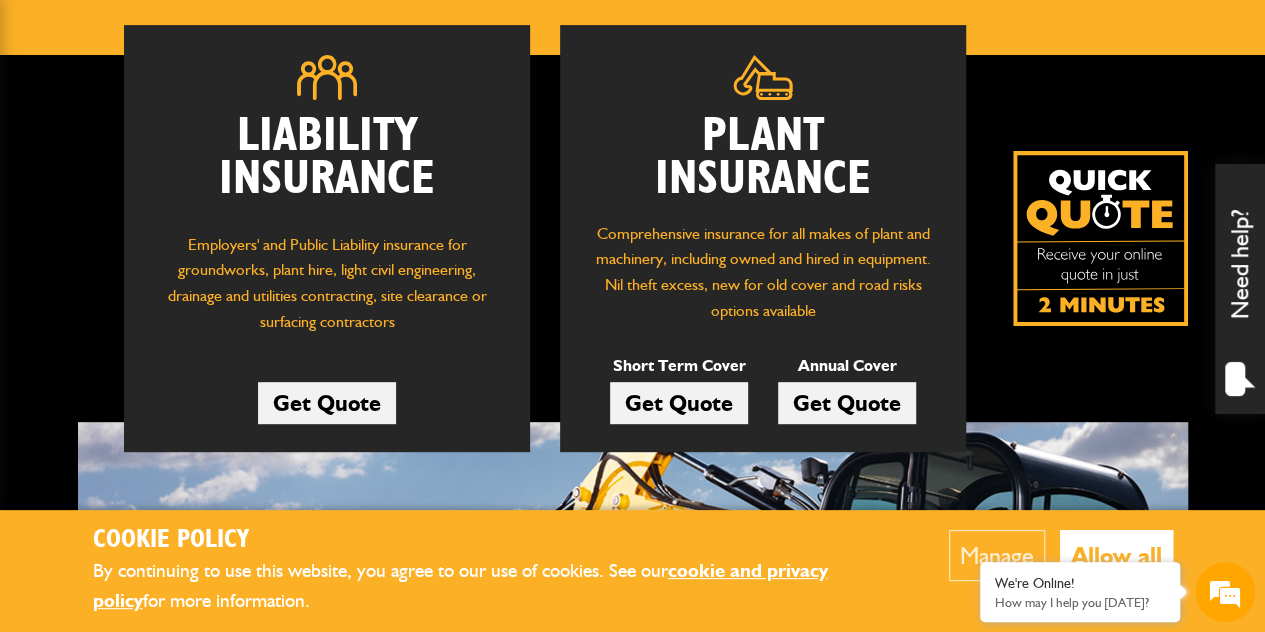 click on "Plant and liability insurance for  all  makes and models..." at bounding box center (633, 672) 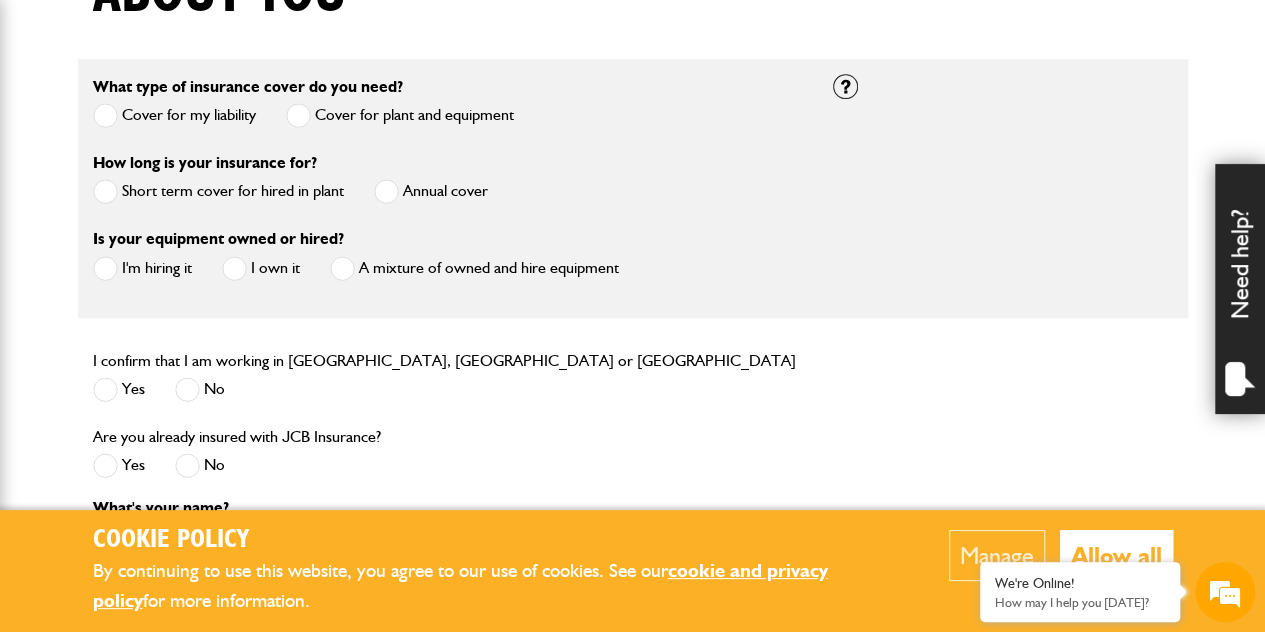 scroll, scrollTop: 600, scrollLeft: 0, axis: vertical 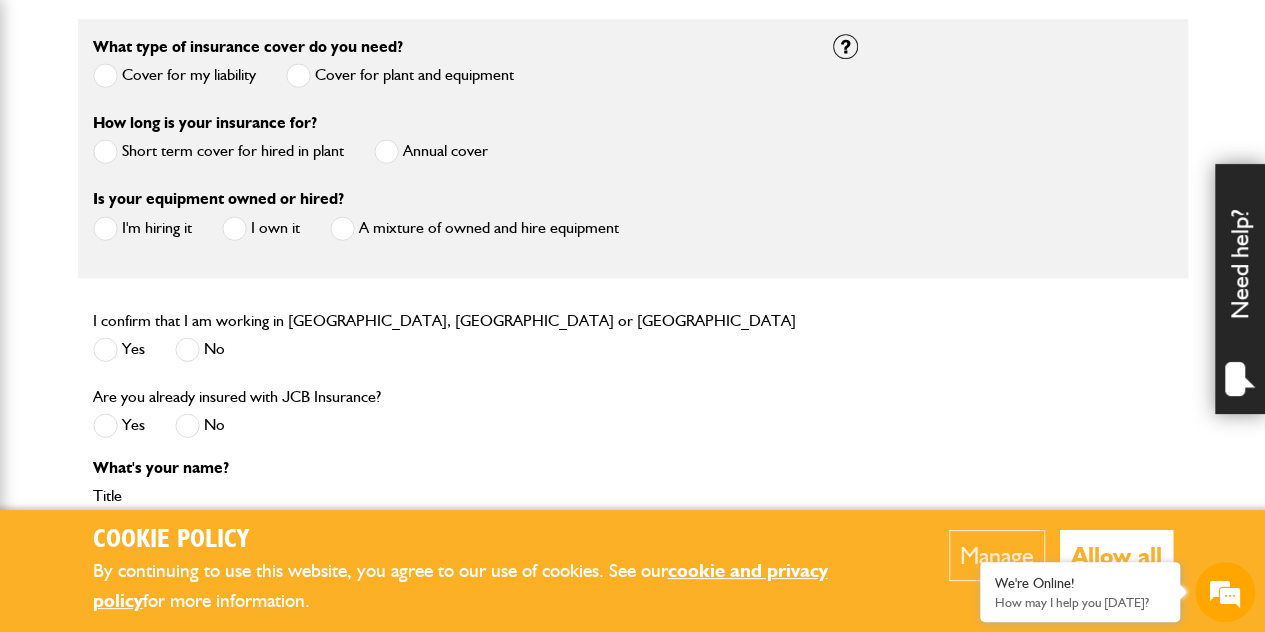 click at bounding box center [105, 151] 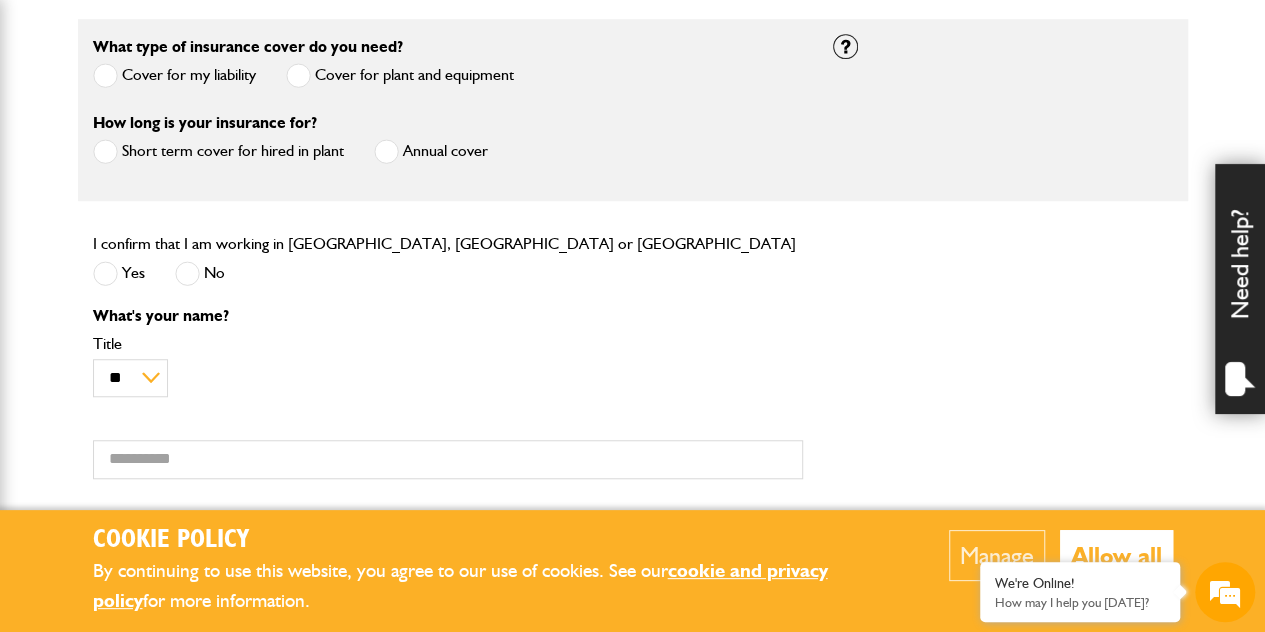 scroll, scrollTop: 0, scrollLeft: 0, axis: both 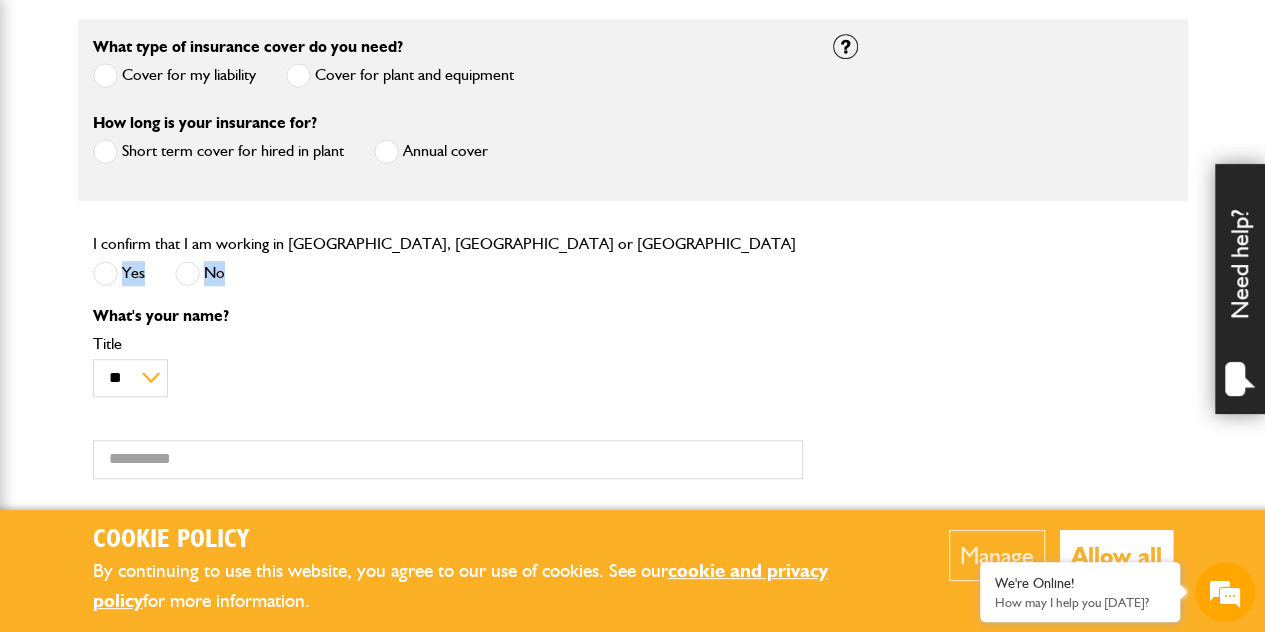 click at bounding box center [105, 273] 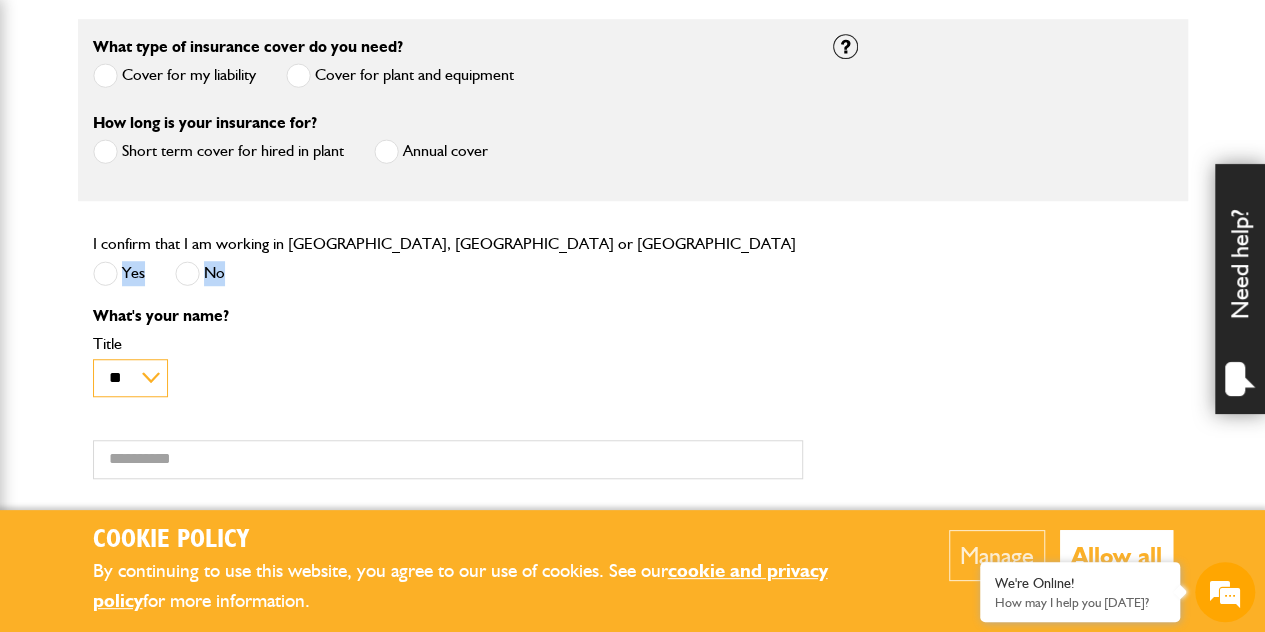 click on "**
***
****
**" at bounding box center (130, 378) 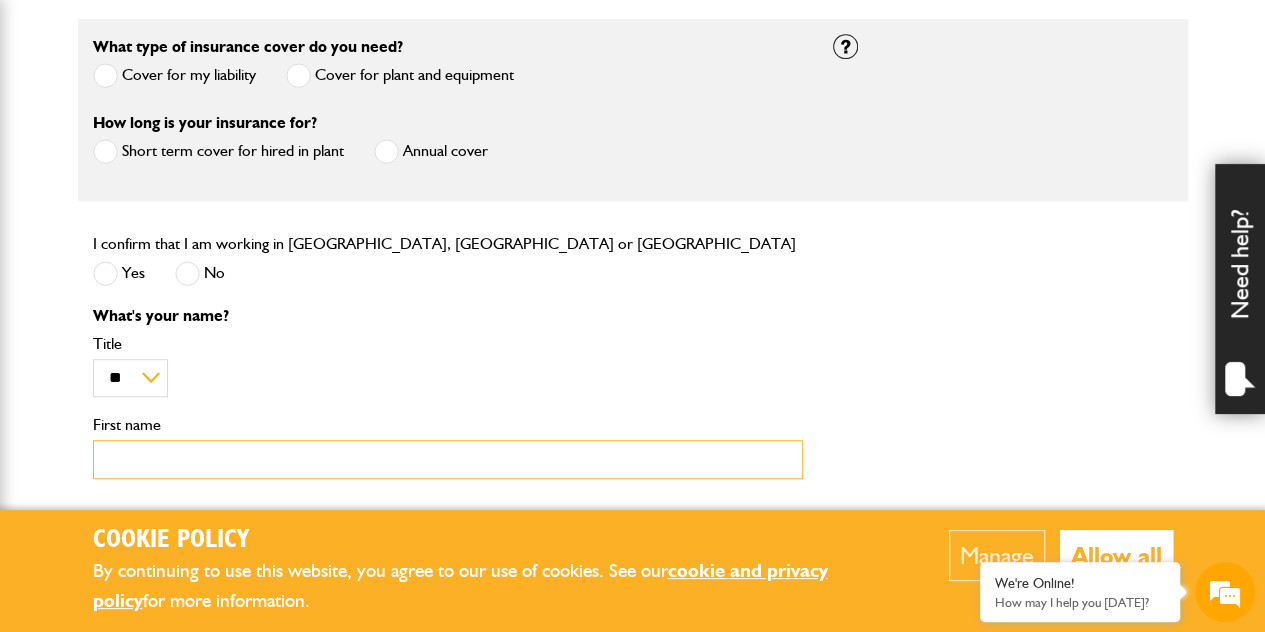 click on "First name" at bounding box center [448, 459] 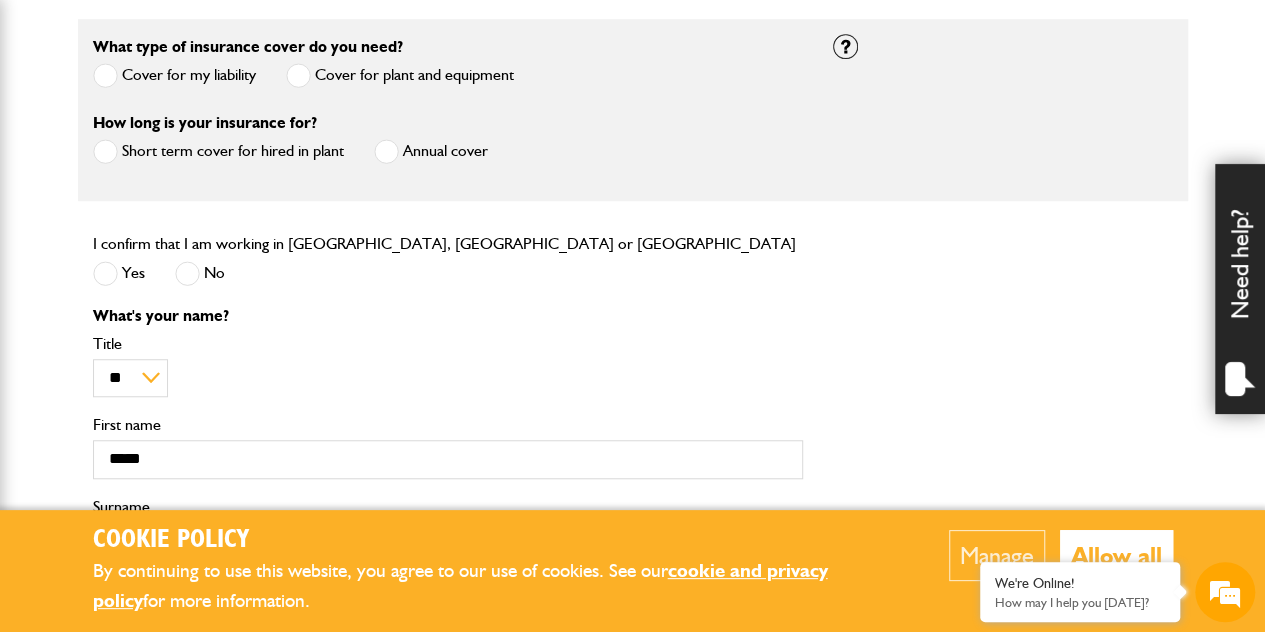 type on "******" 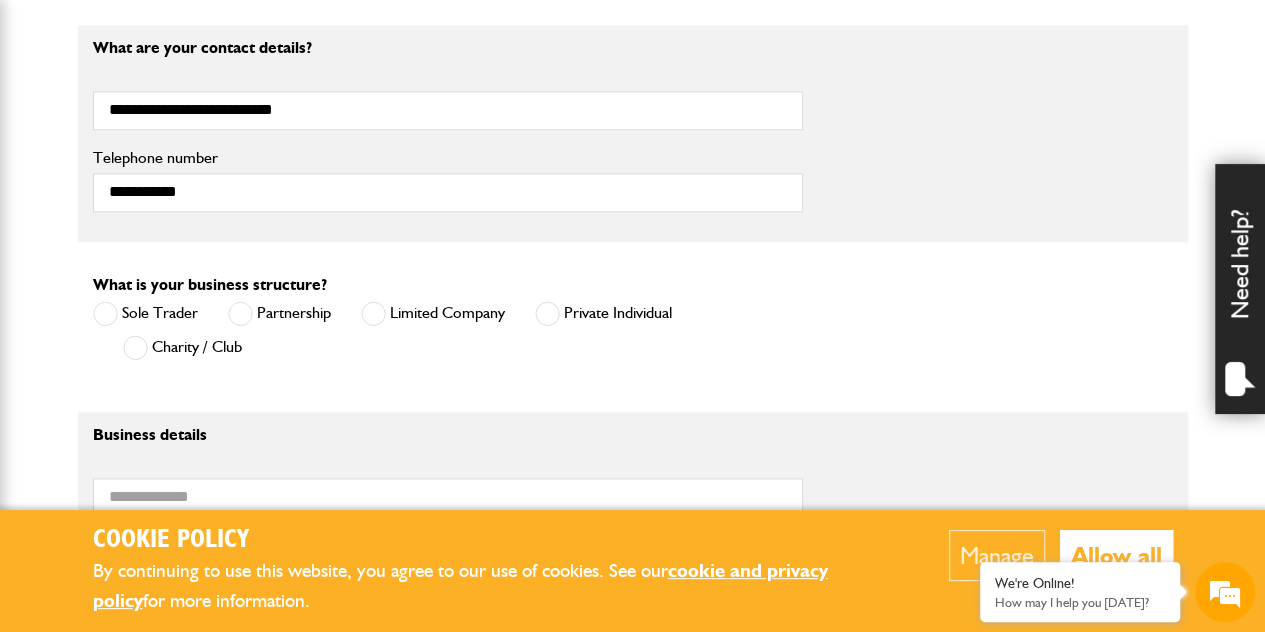 scroll, scrollTop: 1189, scrollLeft: 0, axis: vertical 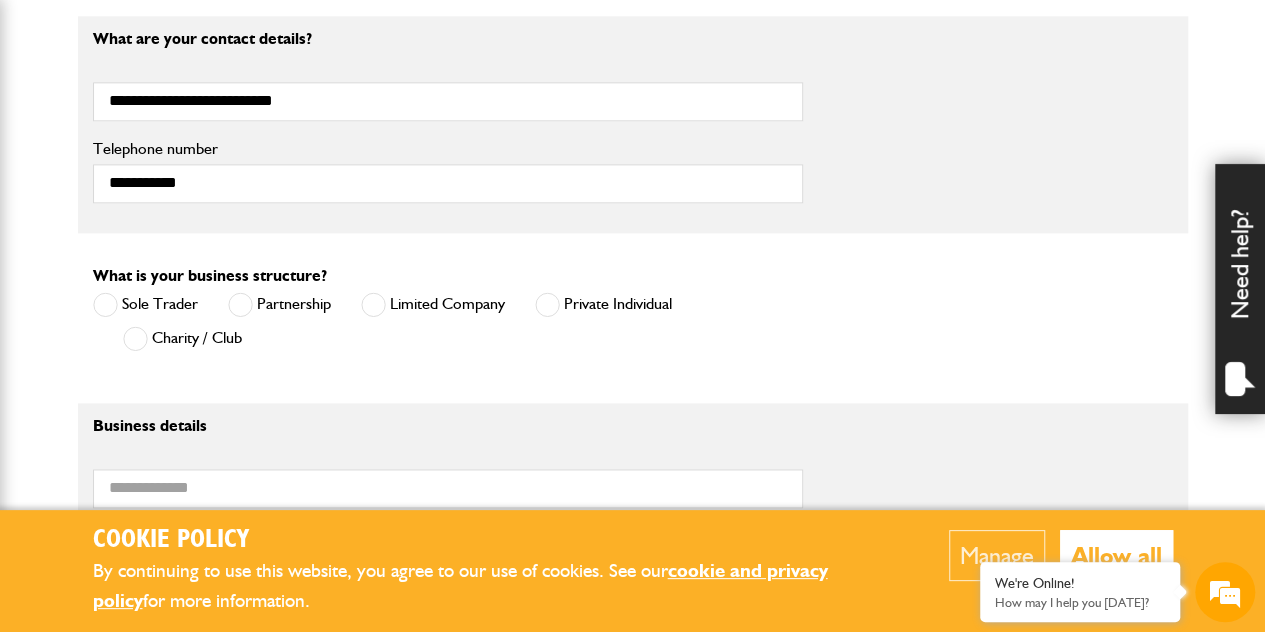 click at bounding box center [547, 304] 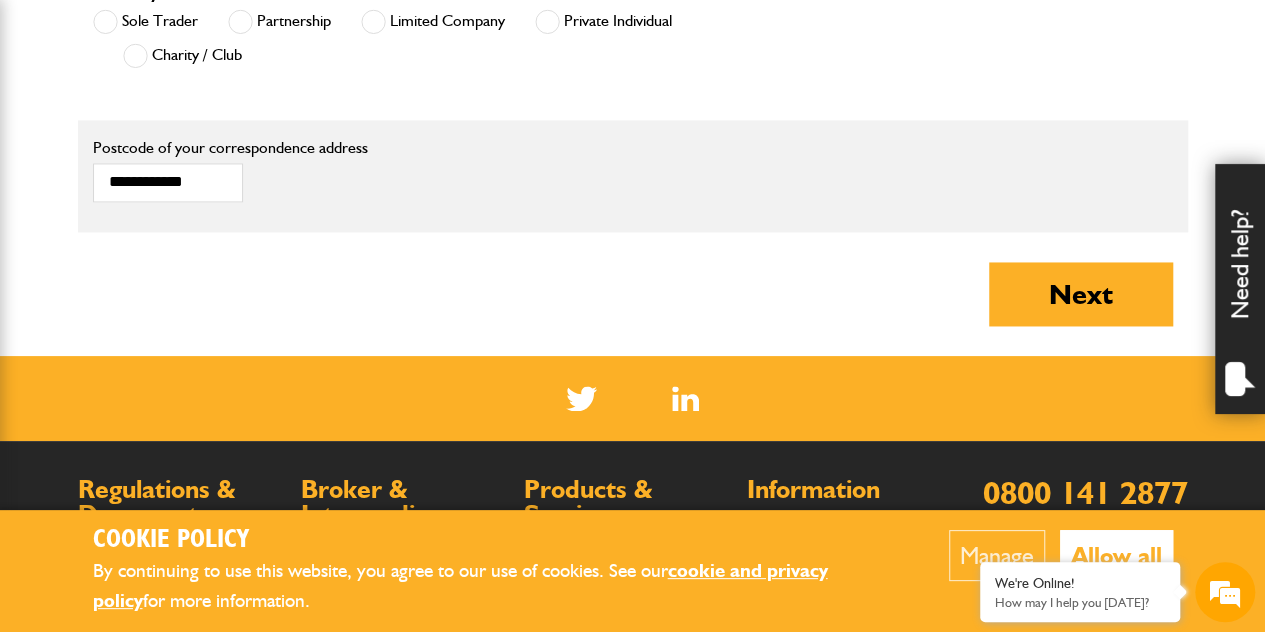 scroll, scrollTop: 1474, scrollLeft: 0, axis: vertical 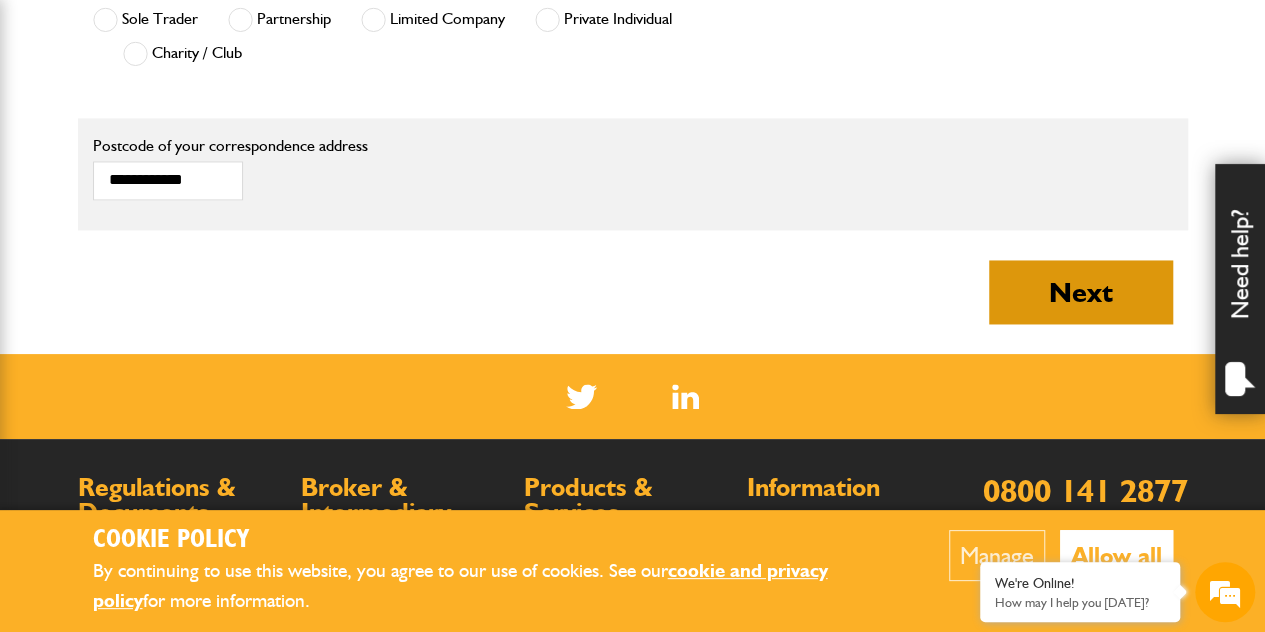 click on "Next" at bounding box center (1081, 292) 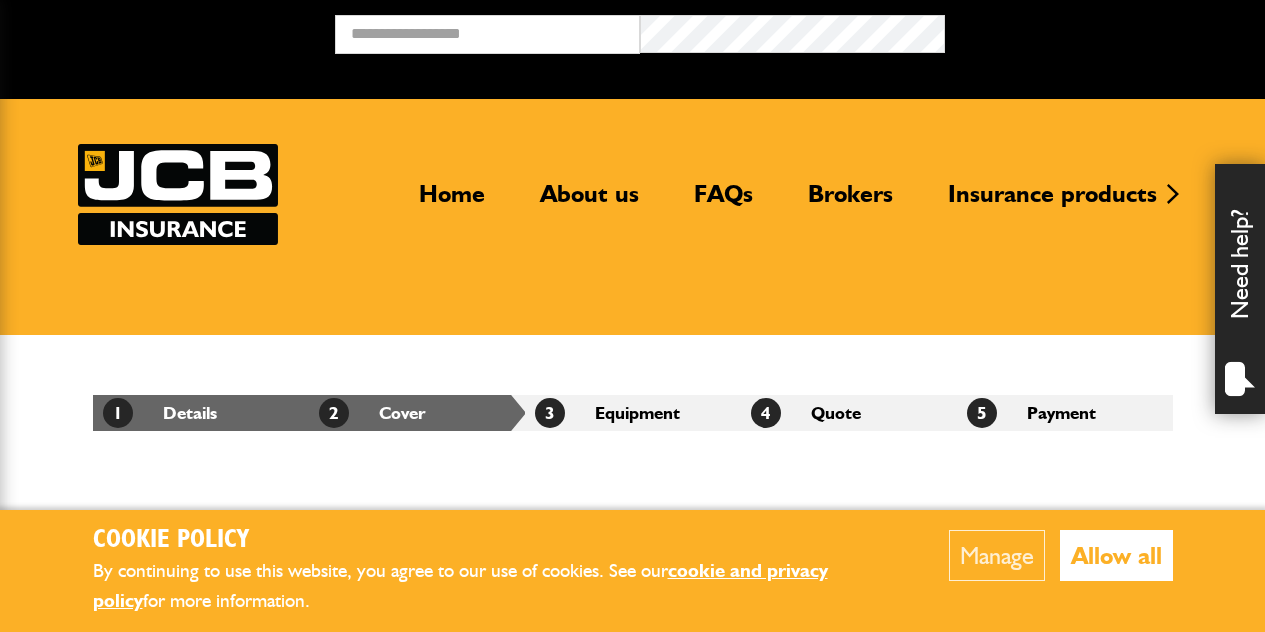 scroll, scrollTop: 0, scrollLeft: 0, axis: both 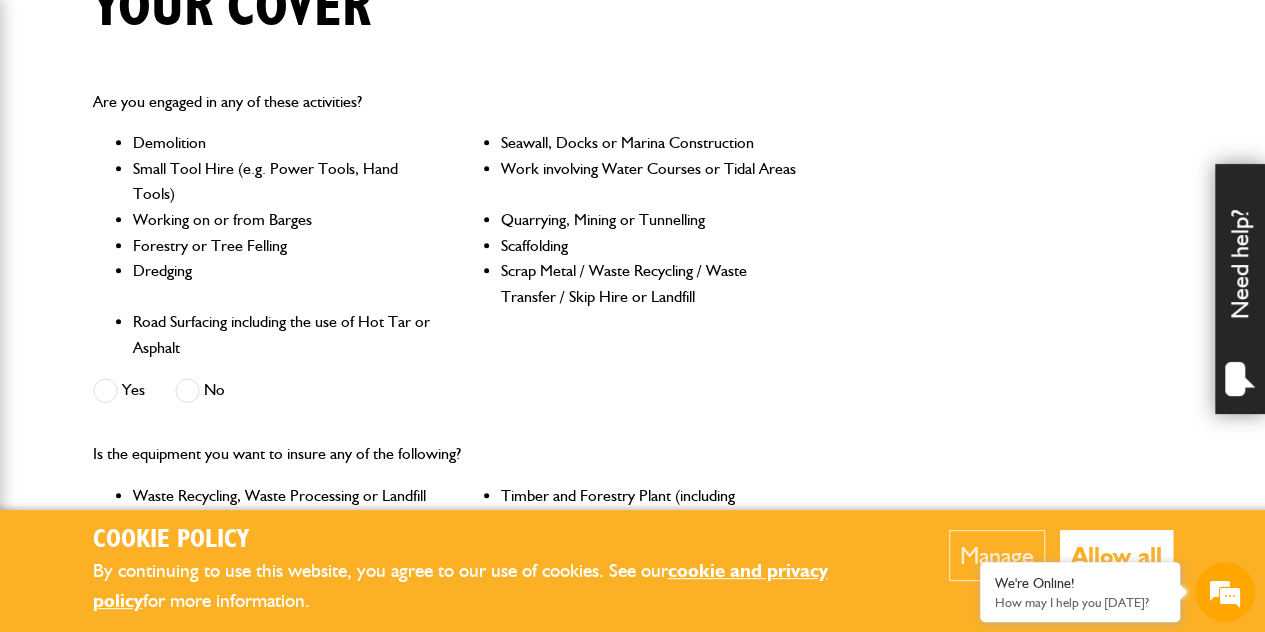 click at bounding box center (187, 390) 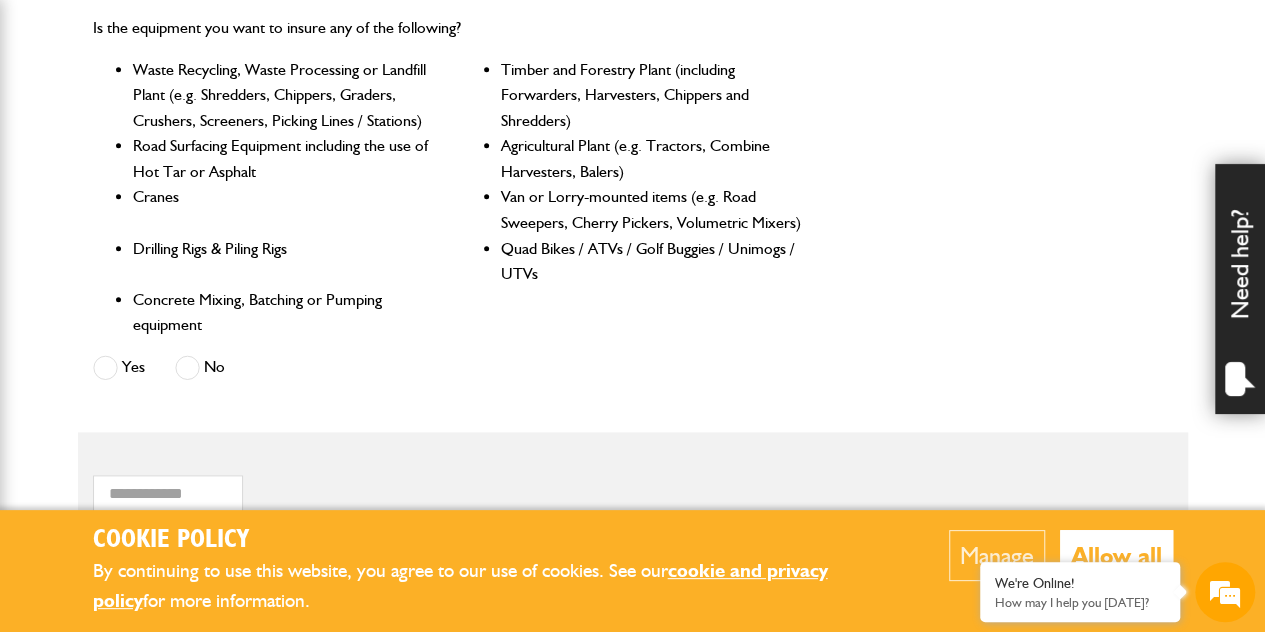 scroll, scrollTop: 980, scrollLeft: 0, axis: vertical 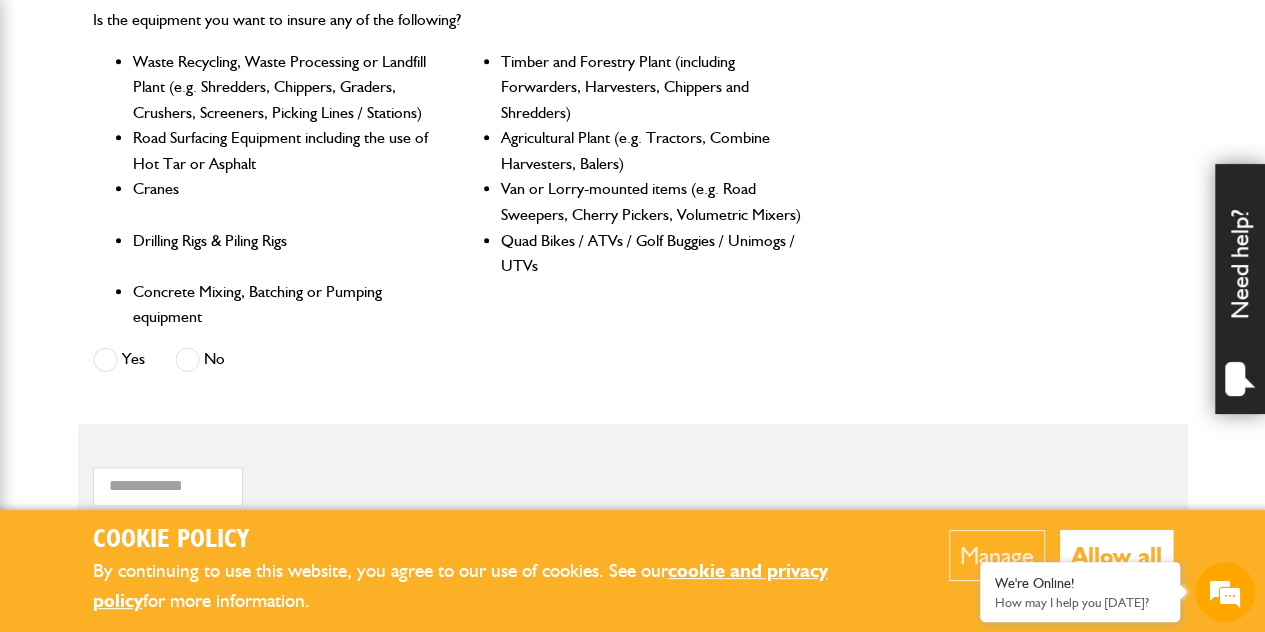 click at bounding box center [187, 359] 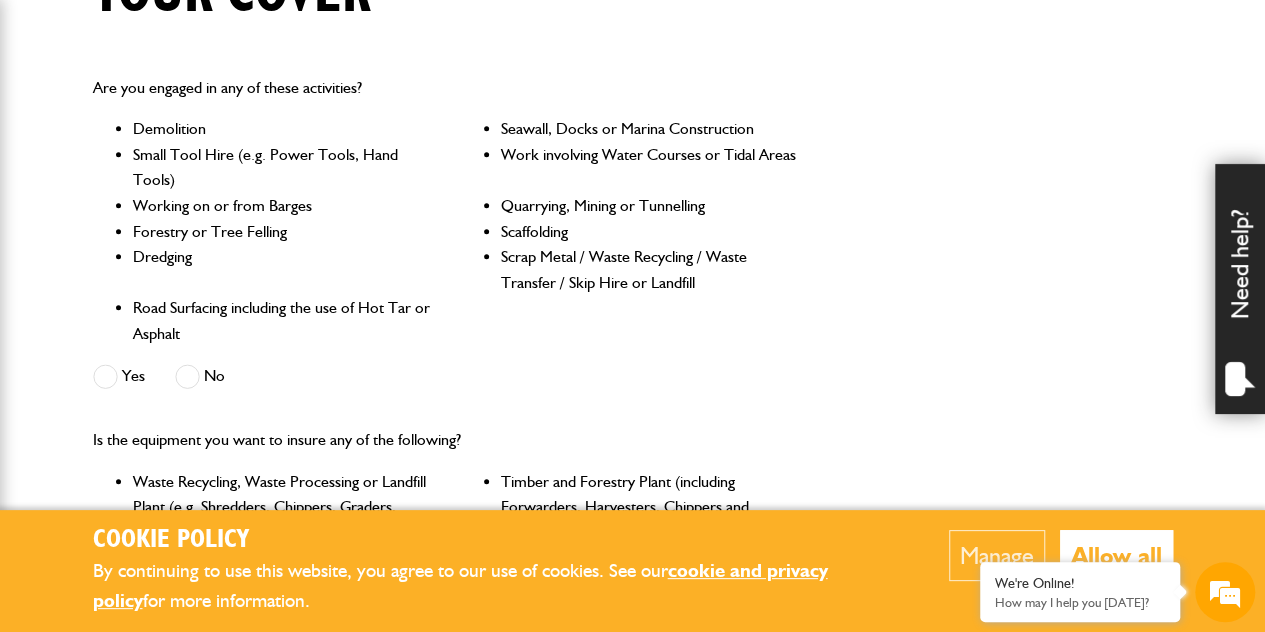 scroll, scrollTop: 540, scrollLeft: 0, axis: vertical 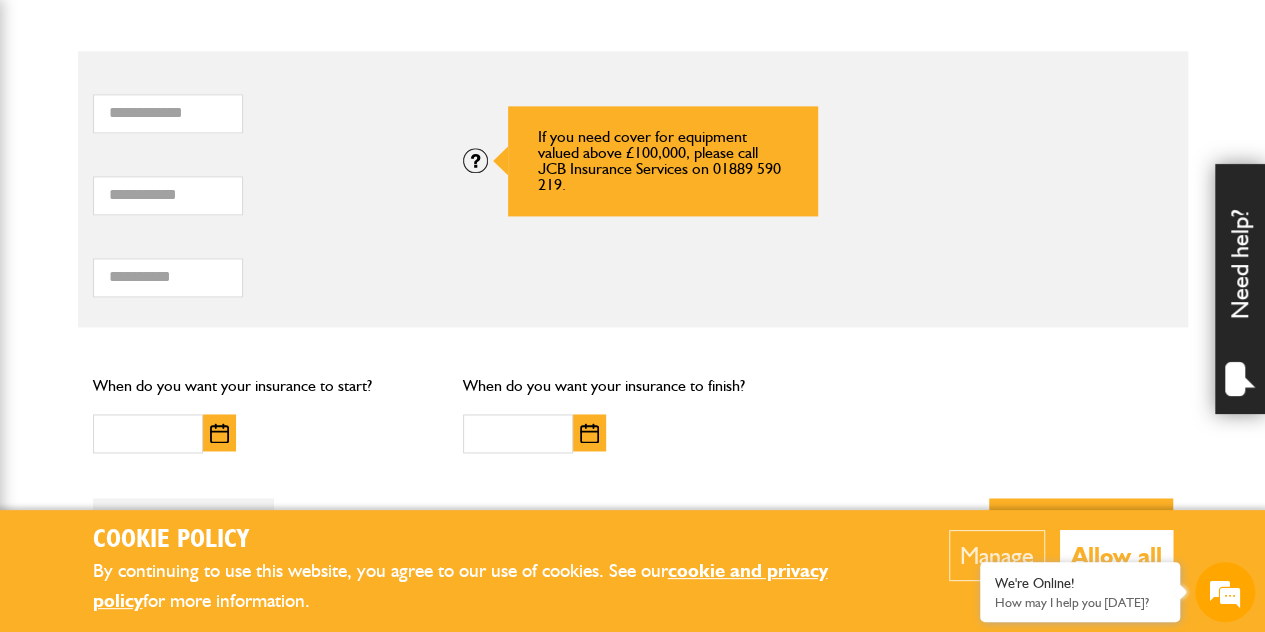 click at bounding box center (475, 160) 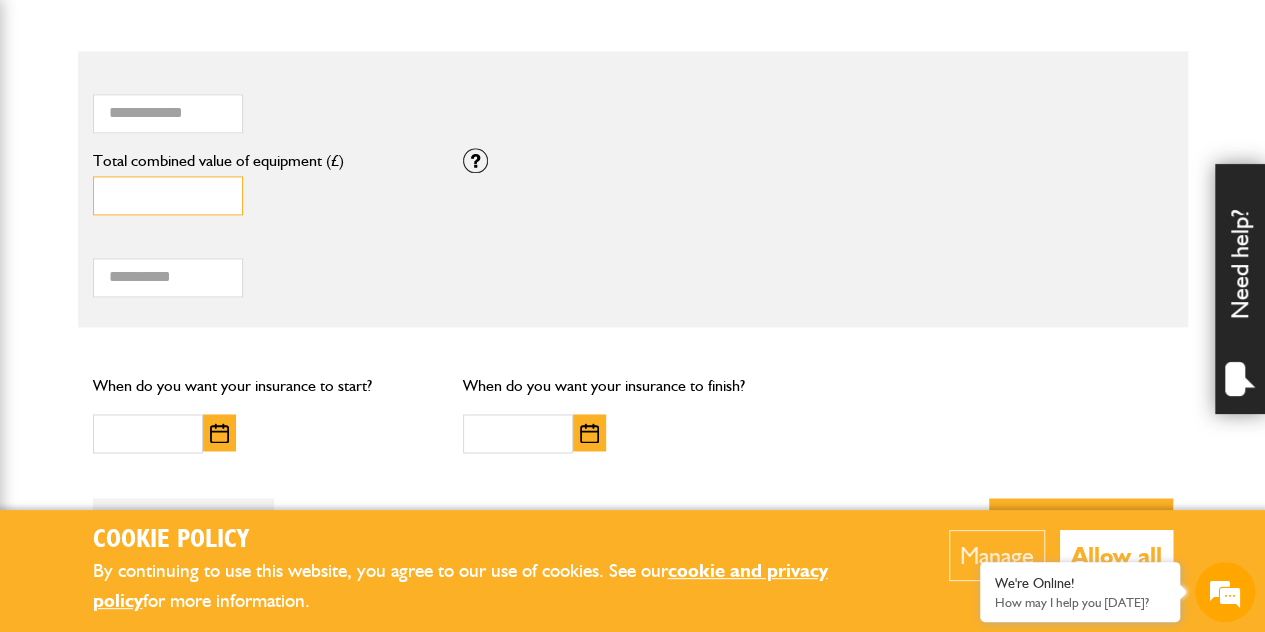click on "*" at bounding box center [168, 195] 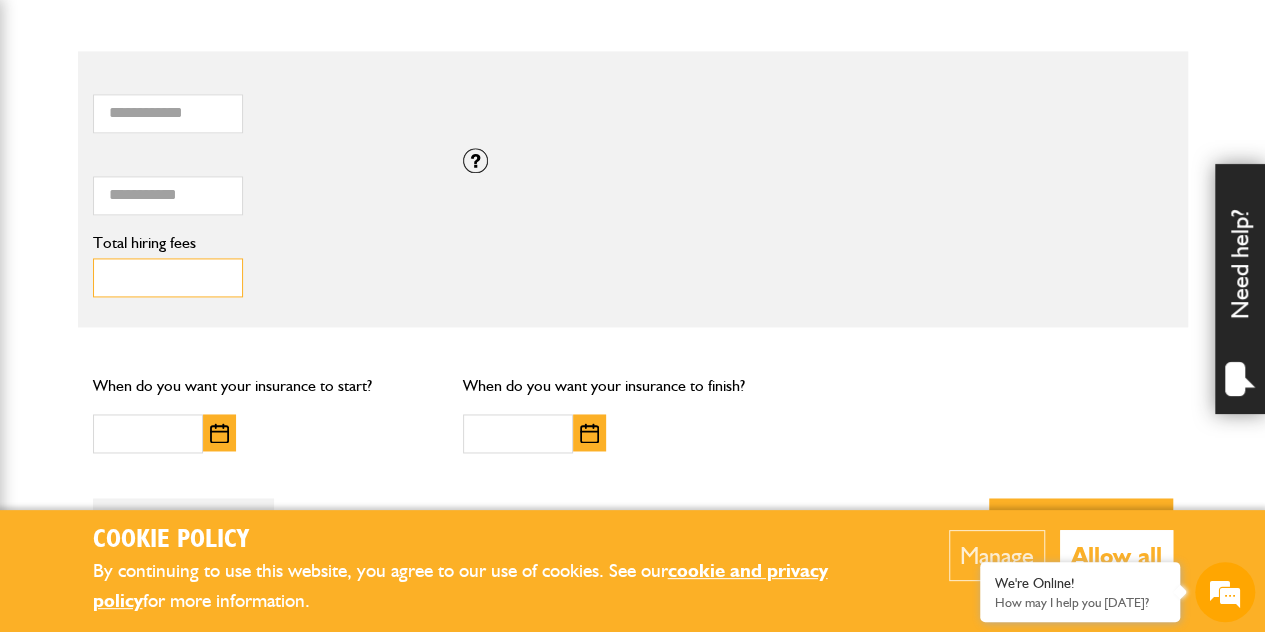 click on "**" at bounding box center [168, 277] 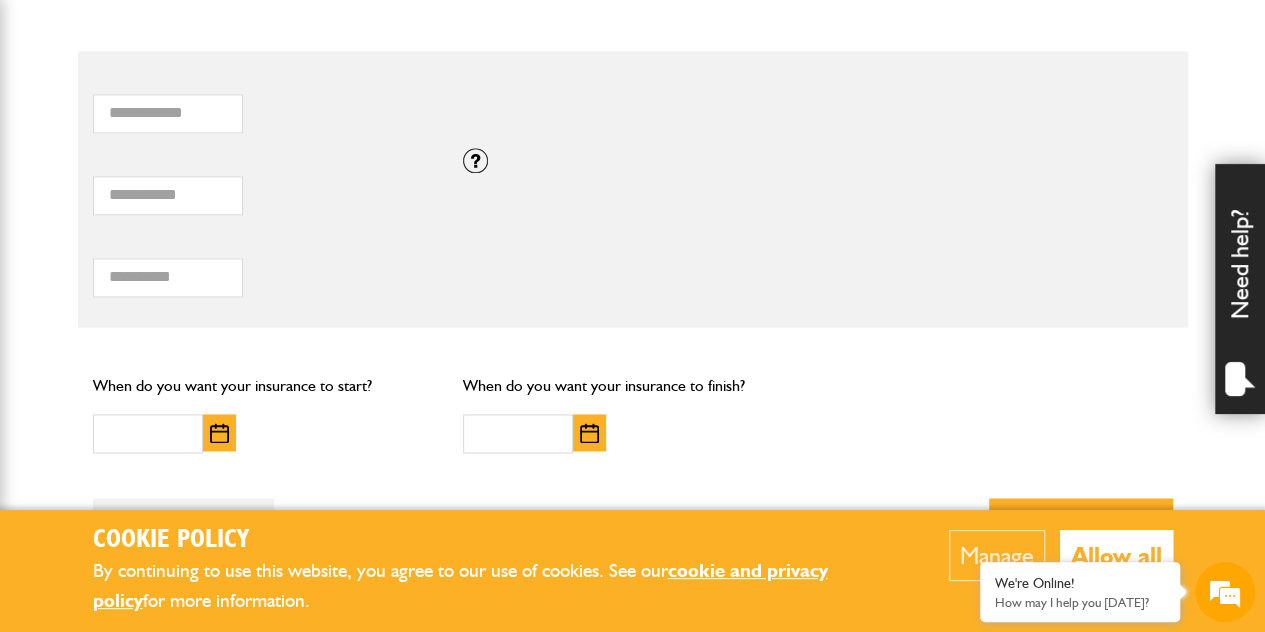 click on "**
Total hiring fees
Please enter a minimum value of 25 for total hiring fees." at bounding box center [263, 266] 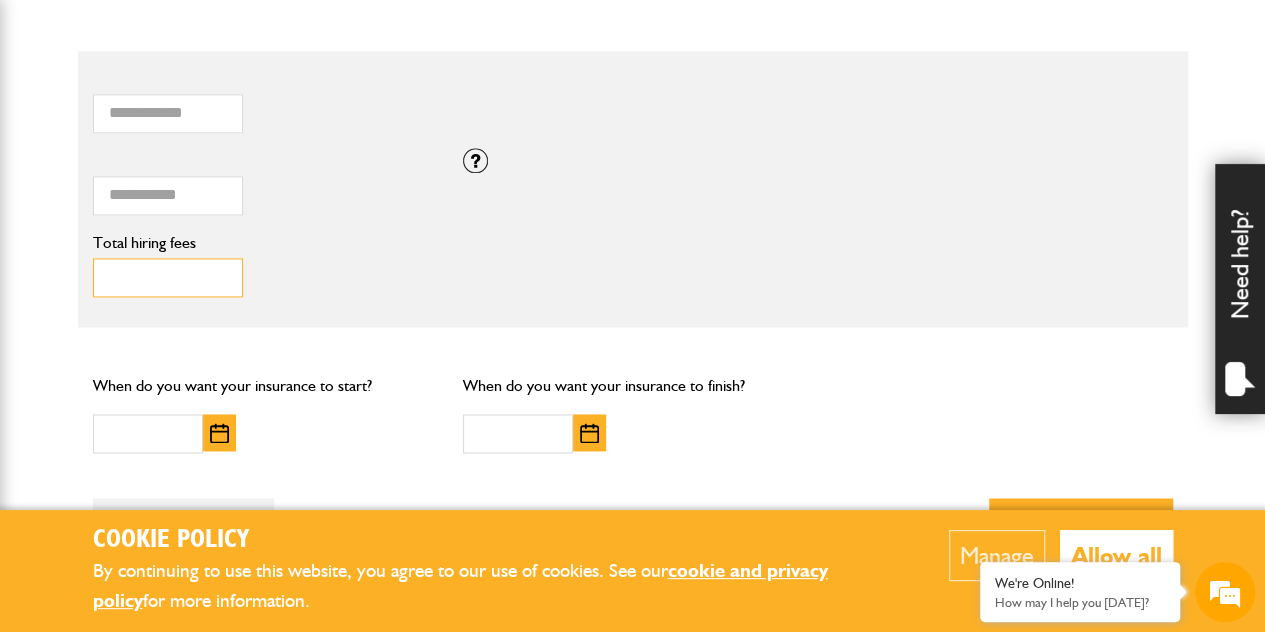click on "**" at bounding box center (168, 277) 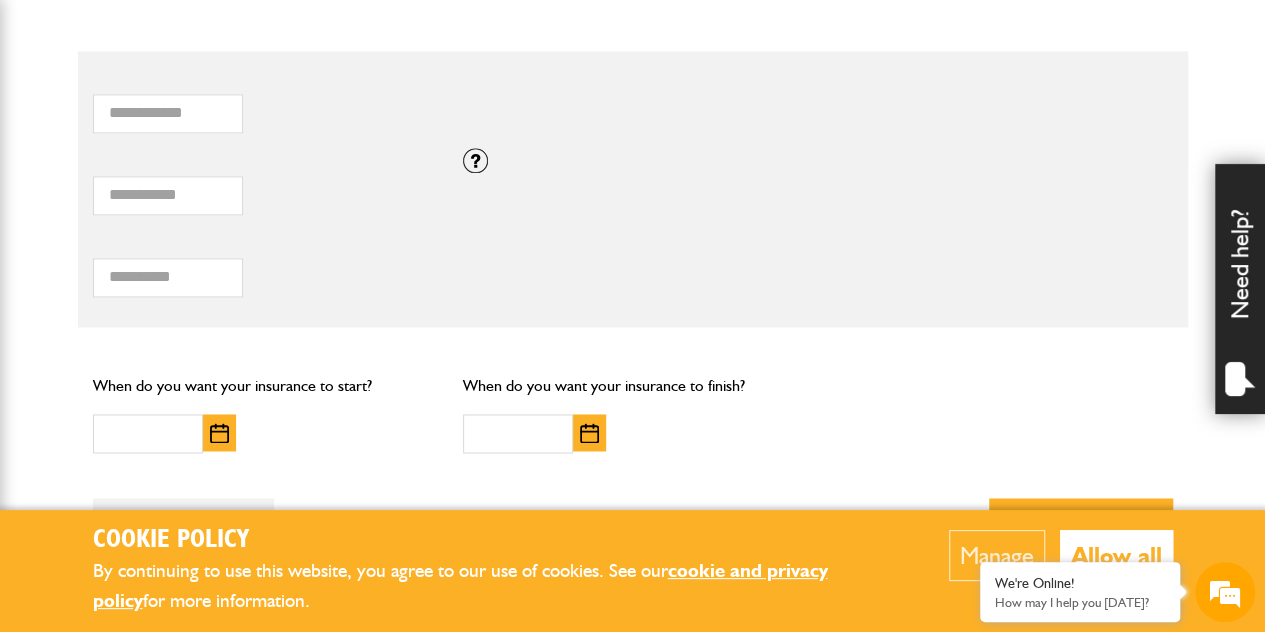 click on "**
Total hiring fees
Please enter a minimum value of 25 for total hiring fees." at bounding box center (263, 271) 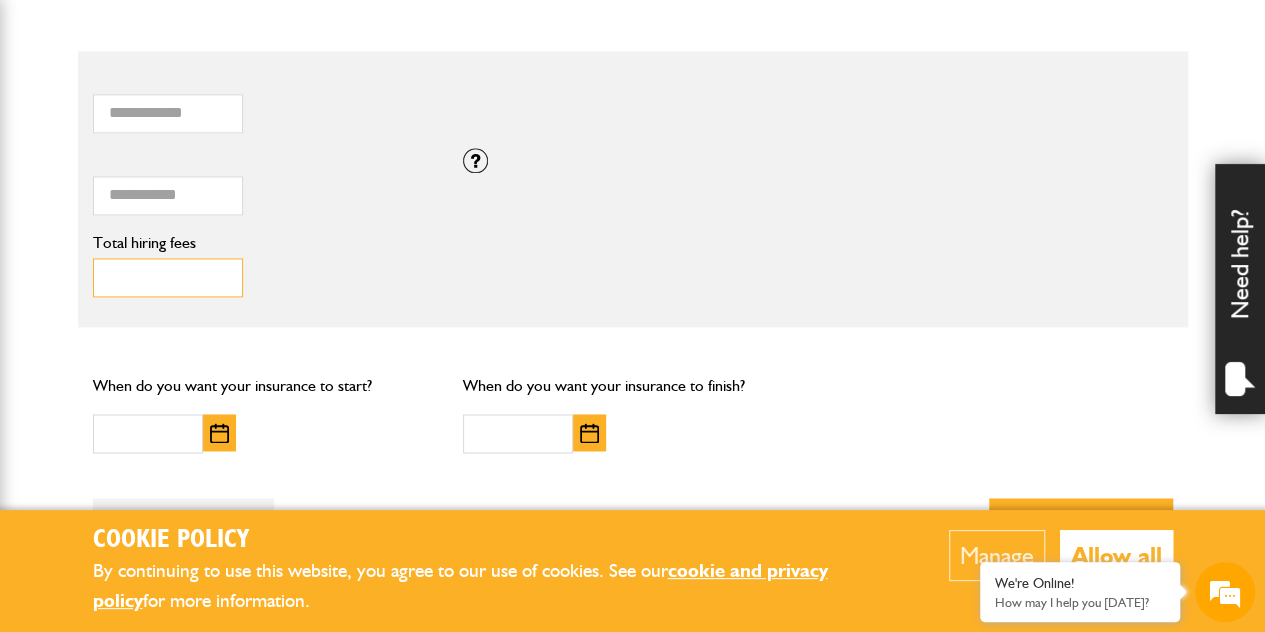 click on "**" at bounding box center [168, 277] 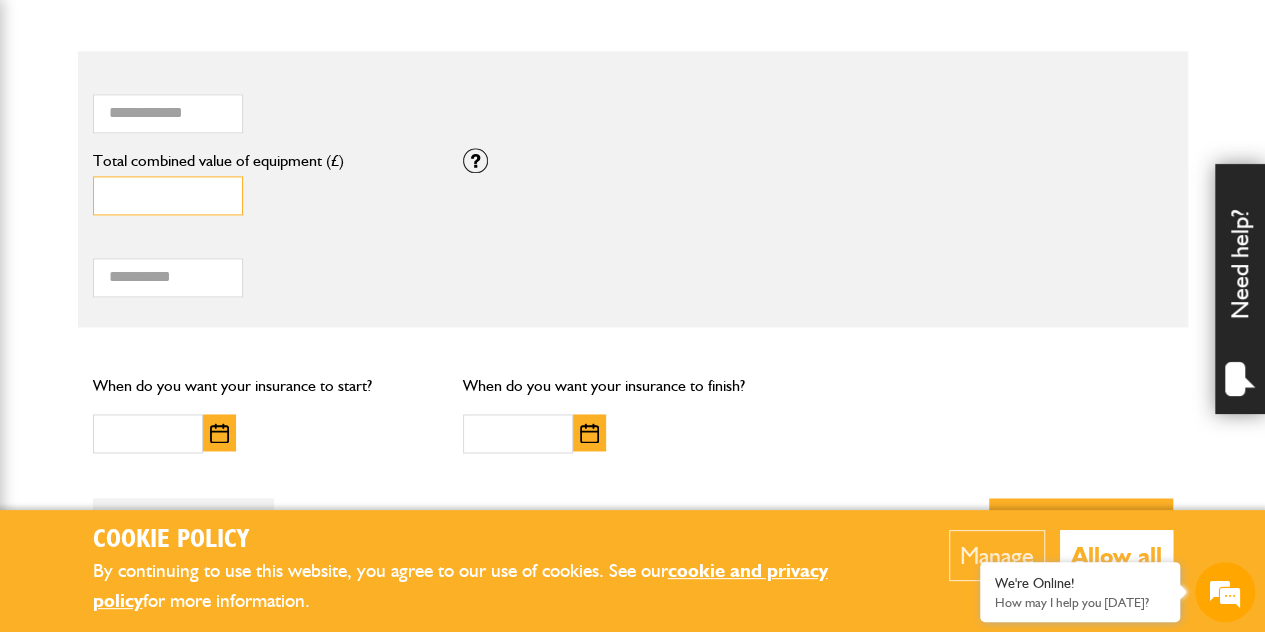 click on "*" at bounding box center [168, 195] 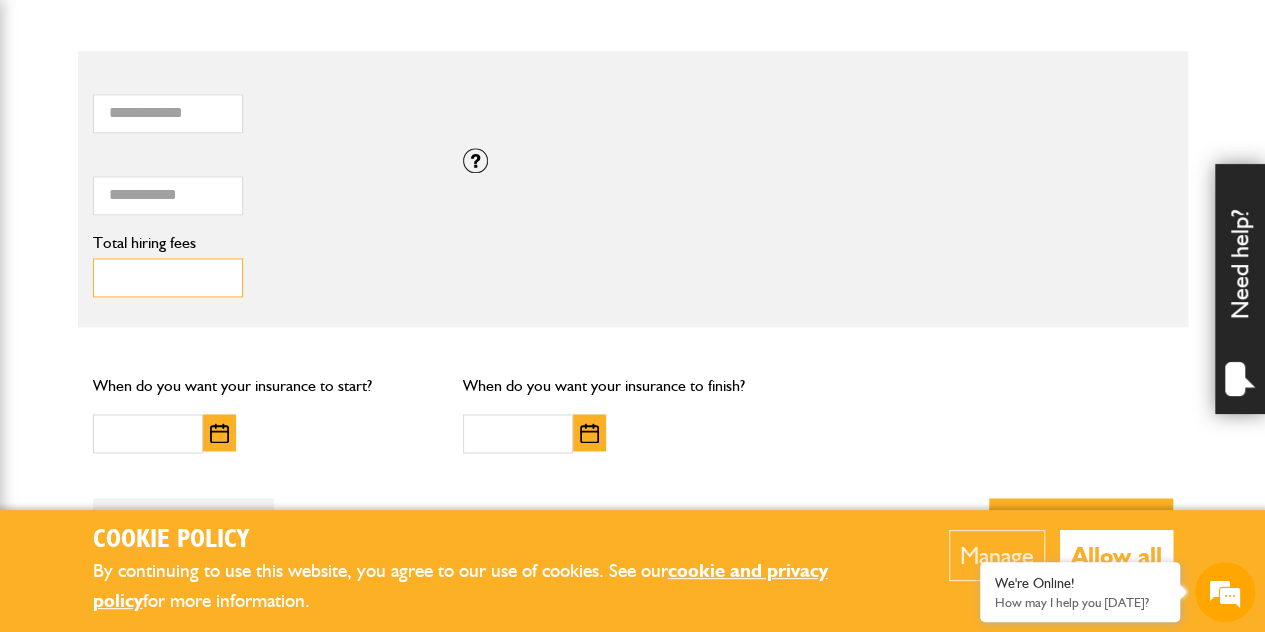 click on "**" at bounding box center (168, 277) 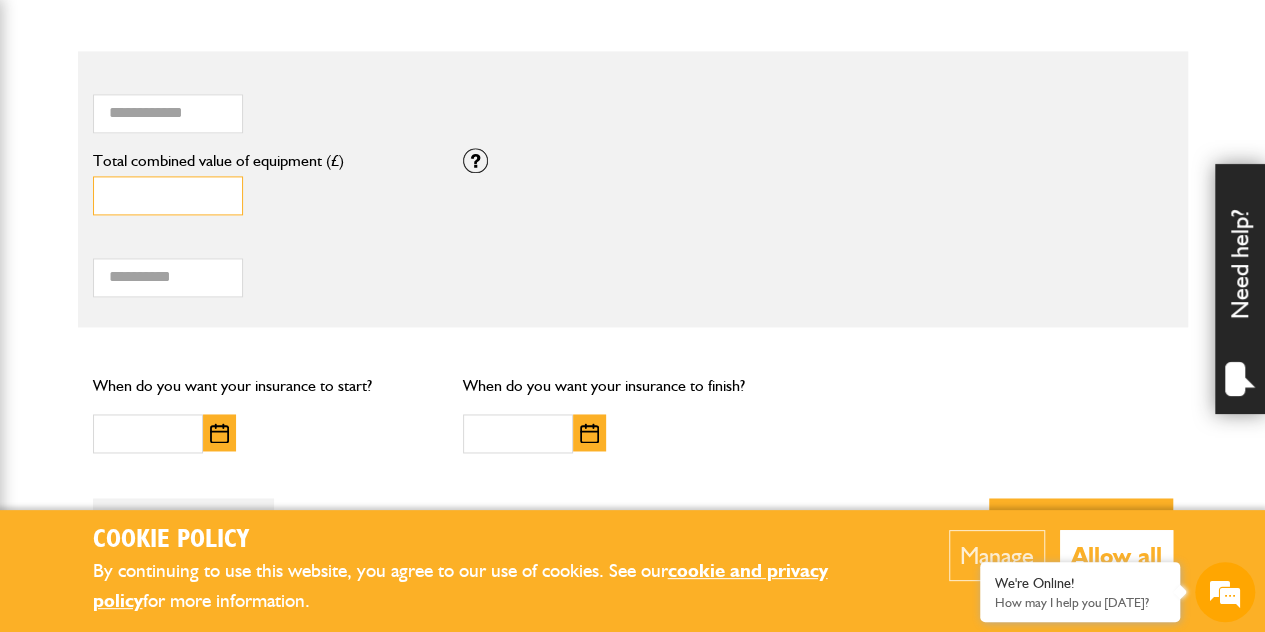 click on "**" at bounding box center (168, 195) 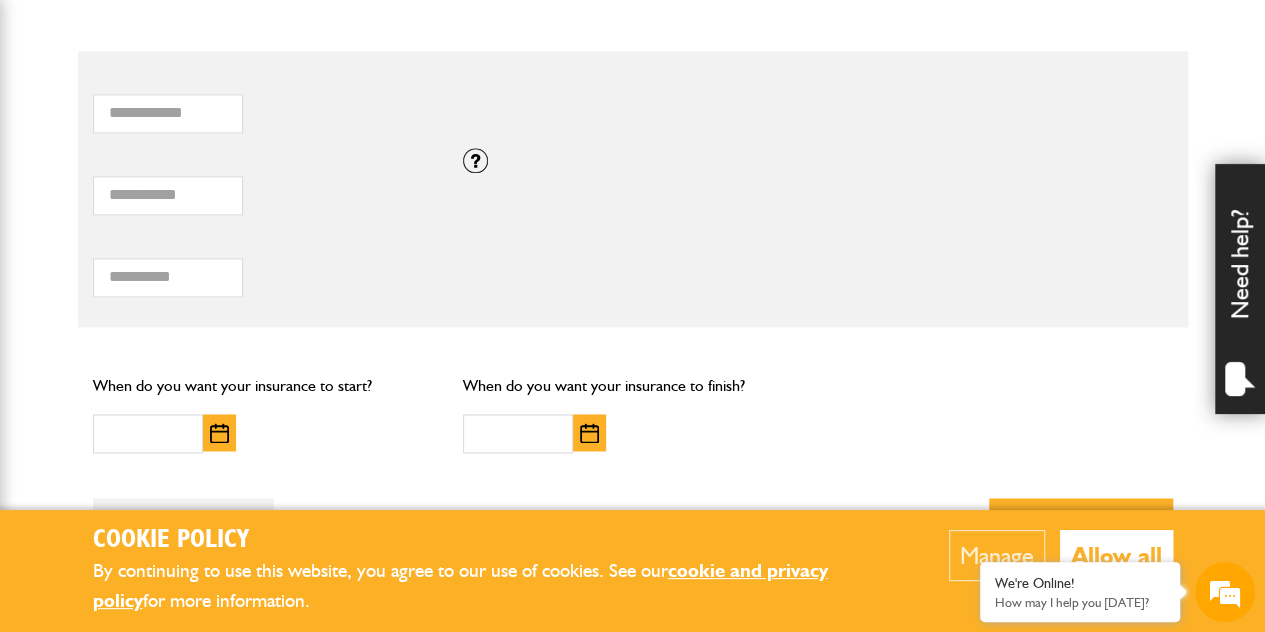 click on "Manage" at bounding box center [997, 555] 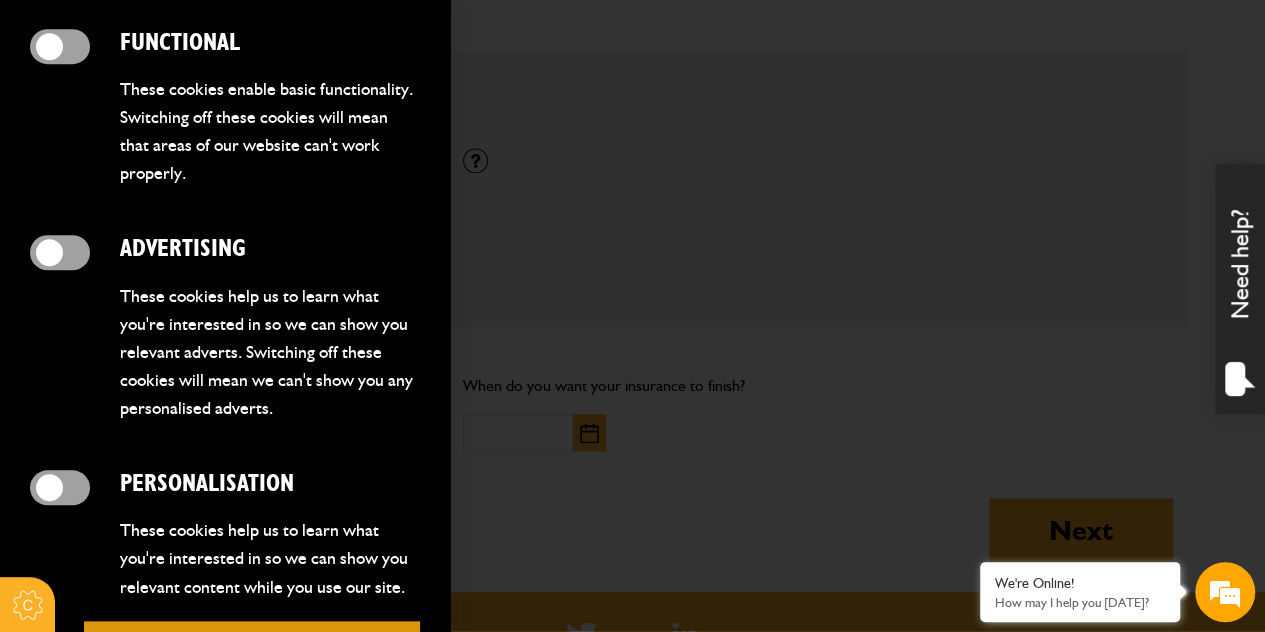 scroll, scrollTop: 843, scrollLeft: 0, axis: vertical 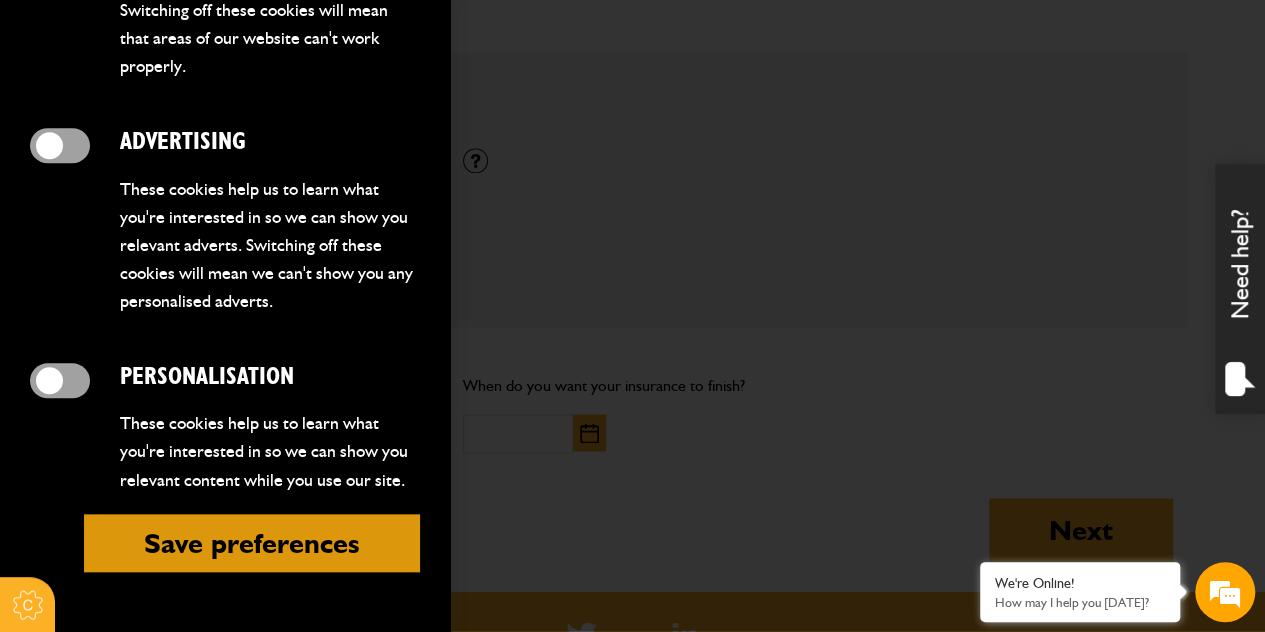 click on "Save preferences" at bounding box center (252, 543) 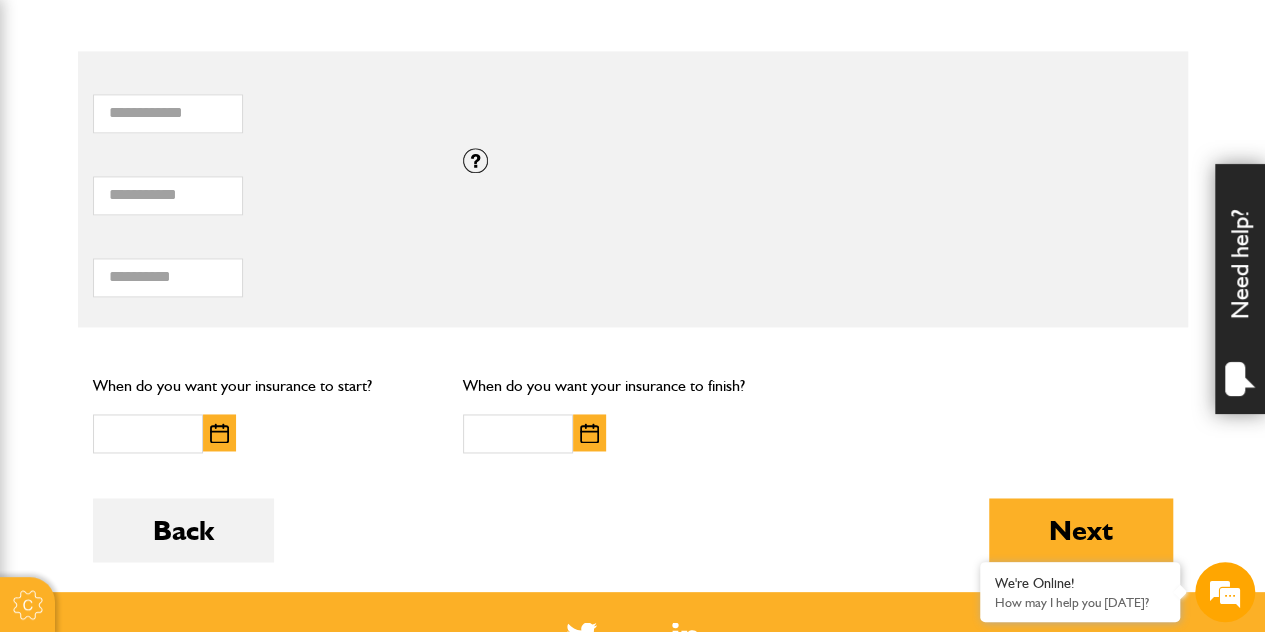 click on "When do you want your insurance to start?
When do you want your insurance to finish?" at bounding box center [633, 412] 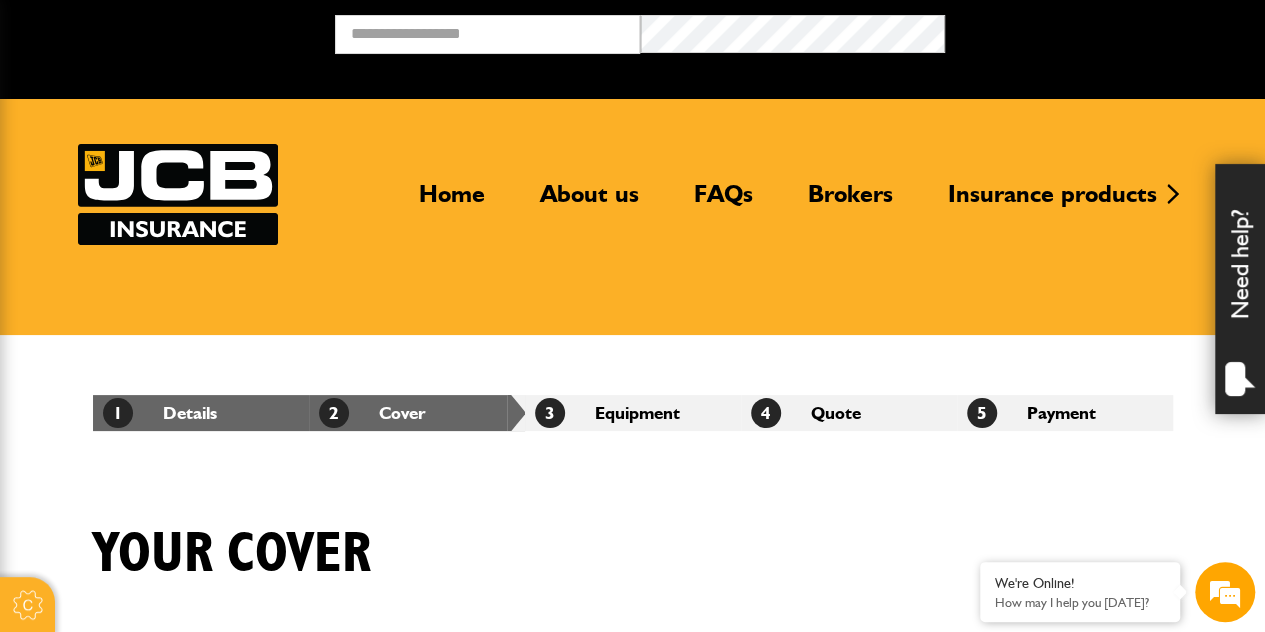 scroll, scrollTop: 40, scrollLeft: 0, axis: vertical 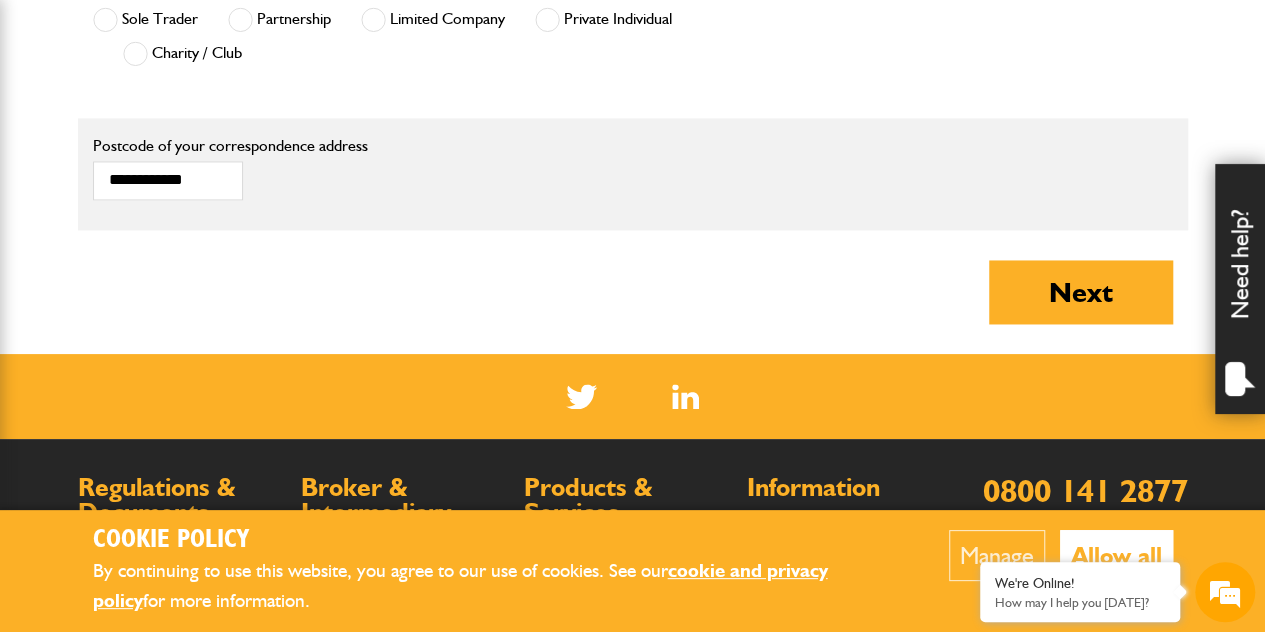 click at bounding box center (633, 396) 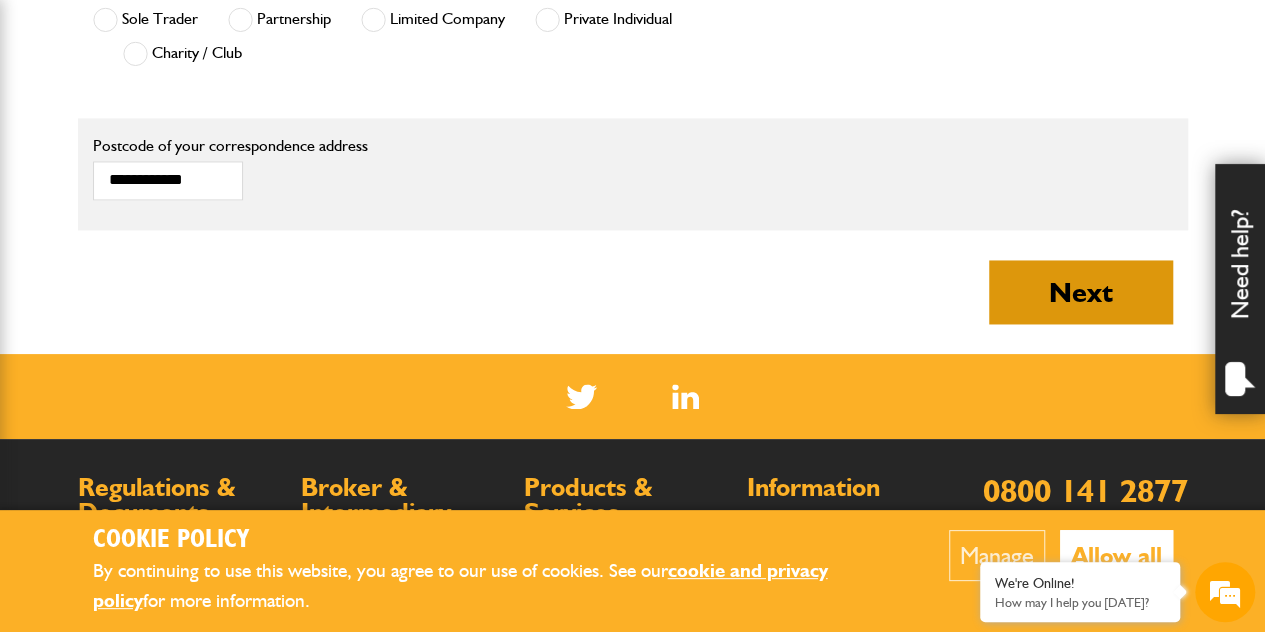 click on "Next" at bounding box center (1081, 292) 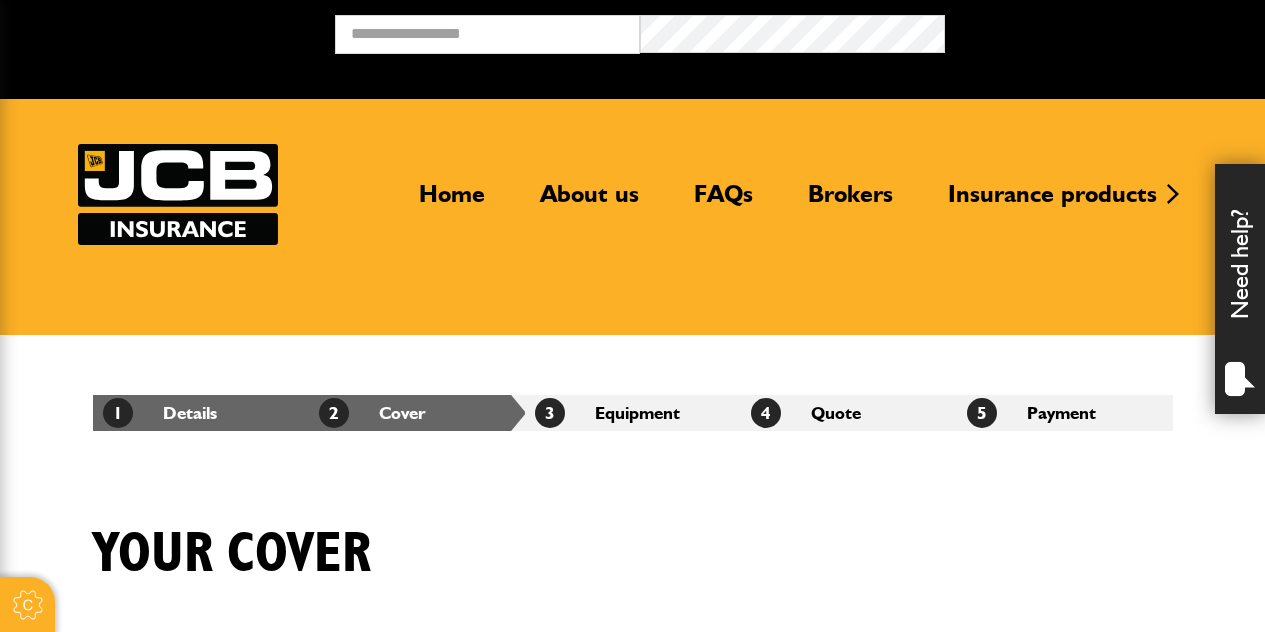 scroll, scrollTop: 0, scrollLeft: 0, axis: both 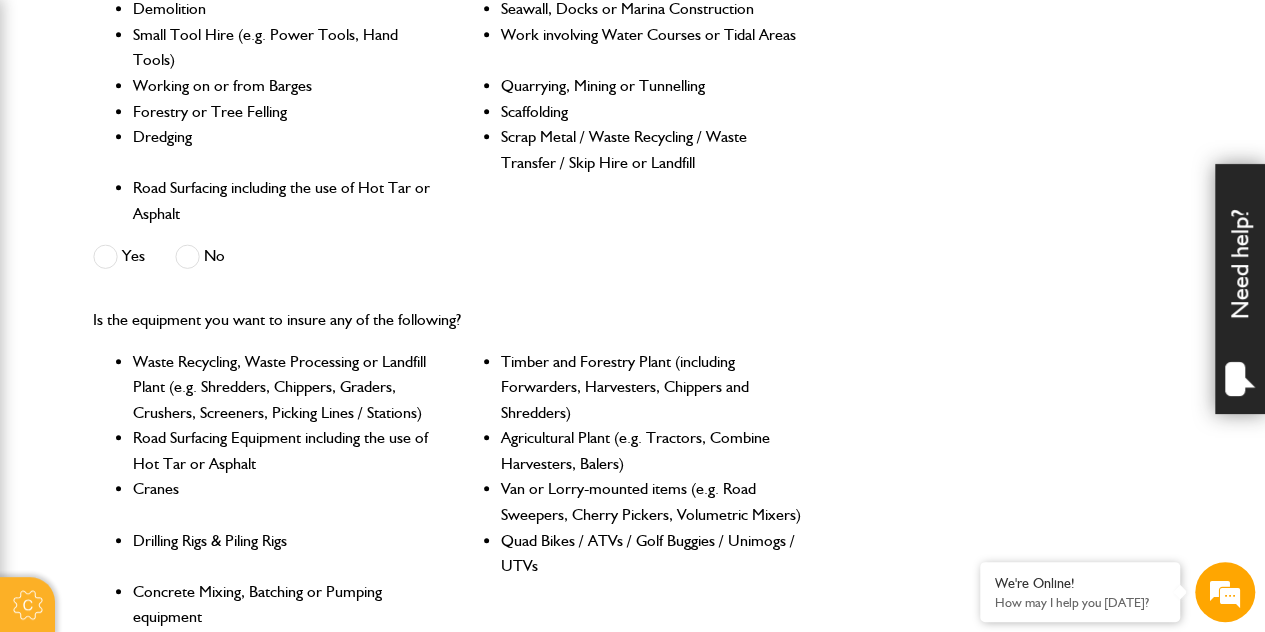click at bounding box center [187, 256] 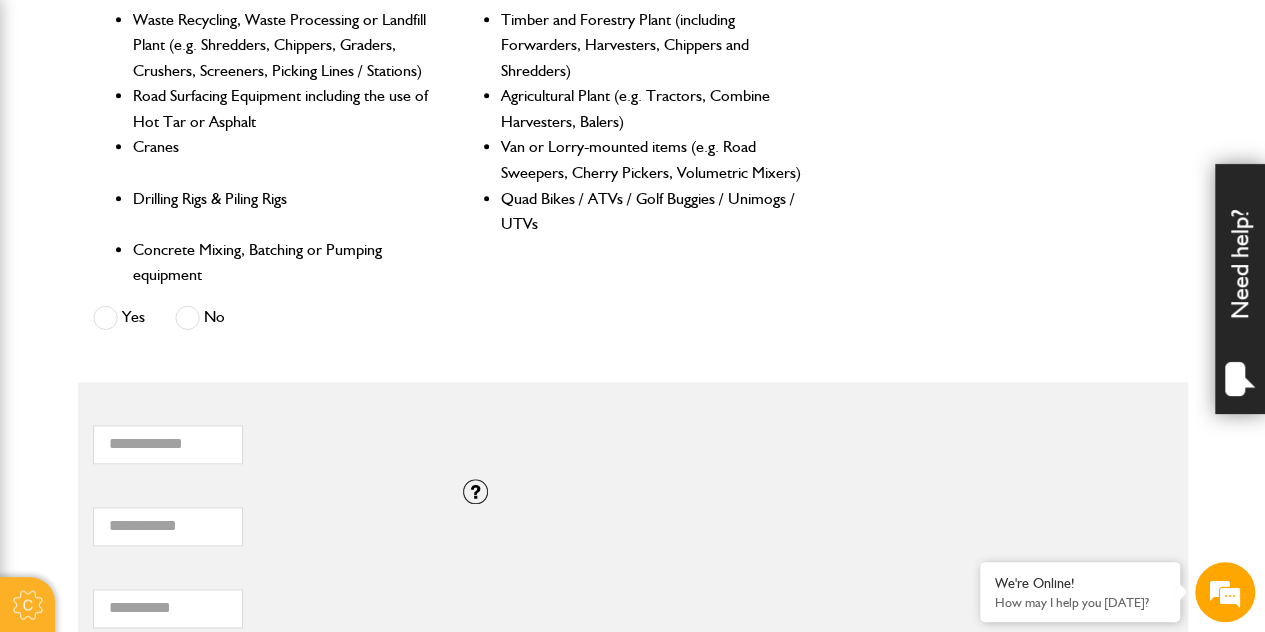scroll, scrollTop: 1040, scrollLeft: 0, axis: vertical 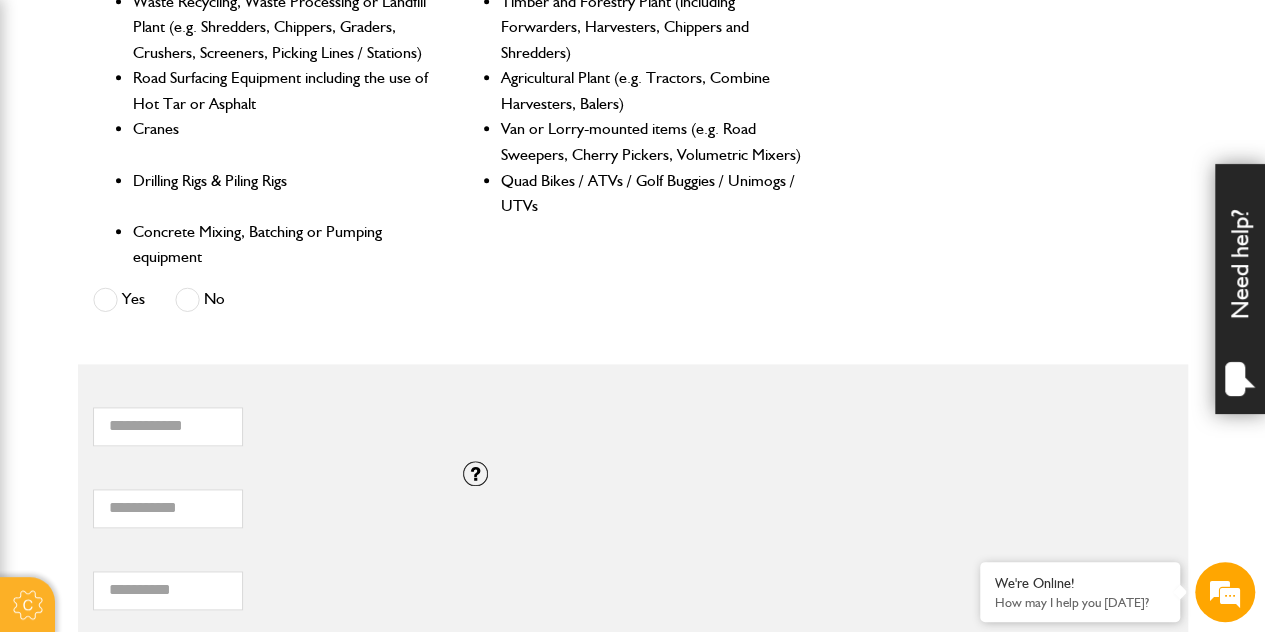 click at bounding box center (187, 299) 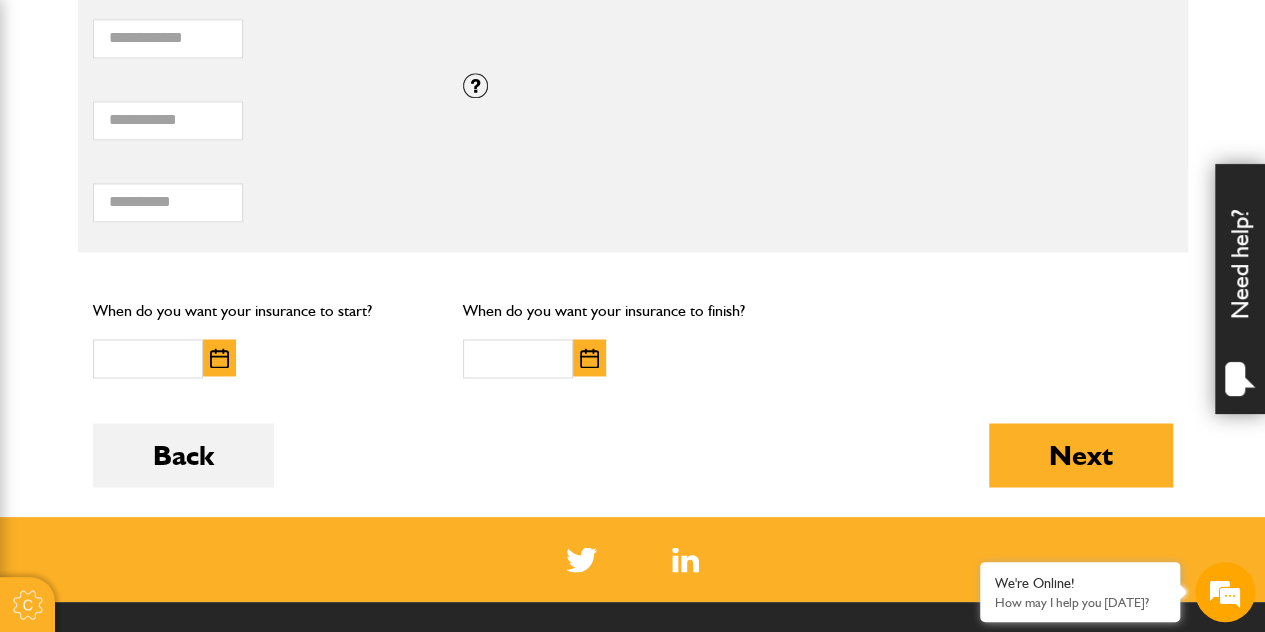 scroll, scrollTop: 1440, scrollLeft: 0, axis: vertical 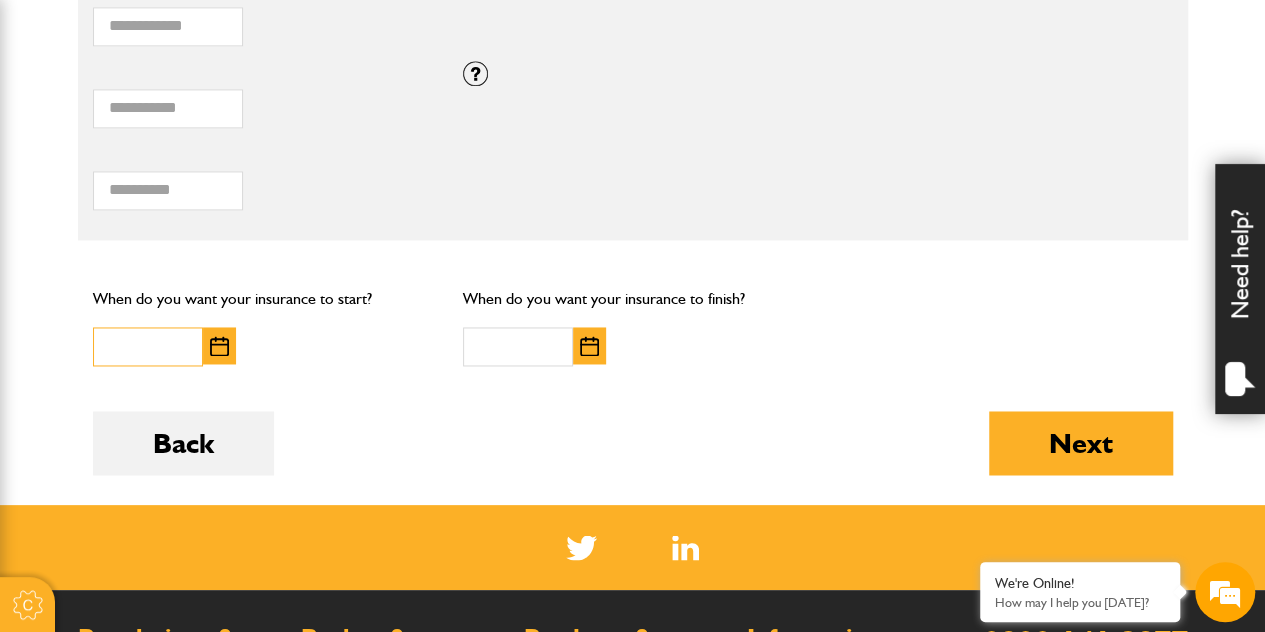 click at bounding box center (148, 346) 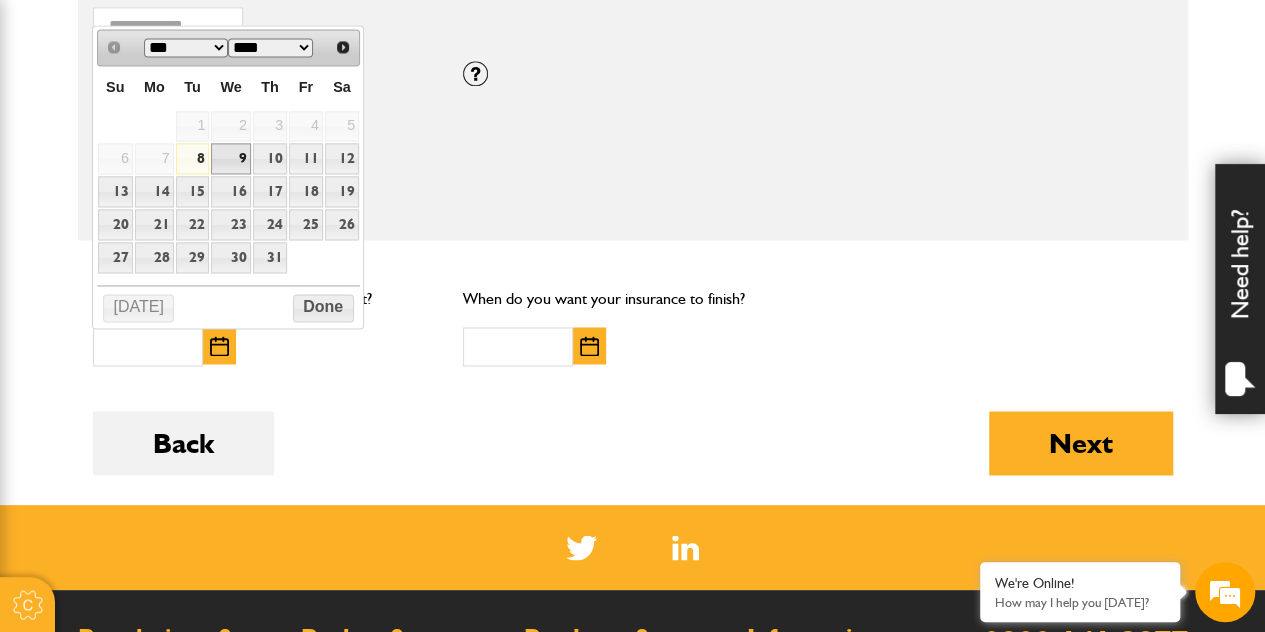 click on "9" at bounding box center (230, 158) 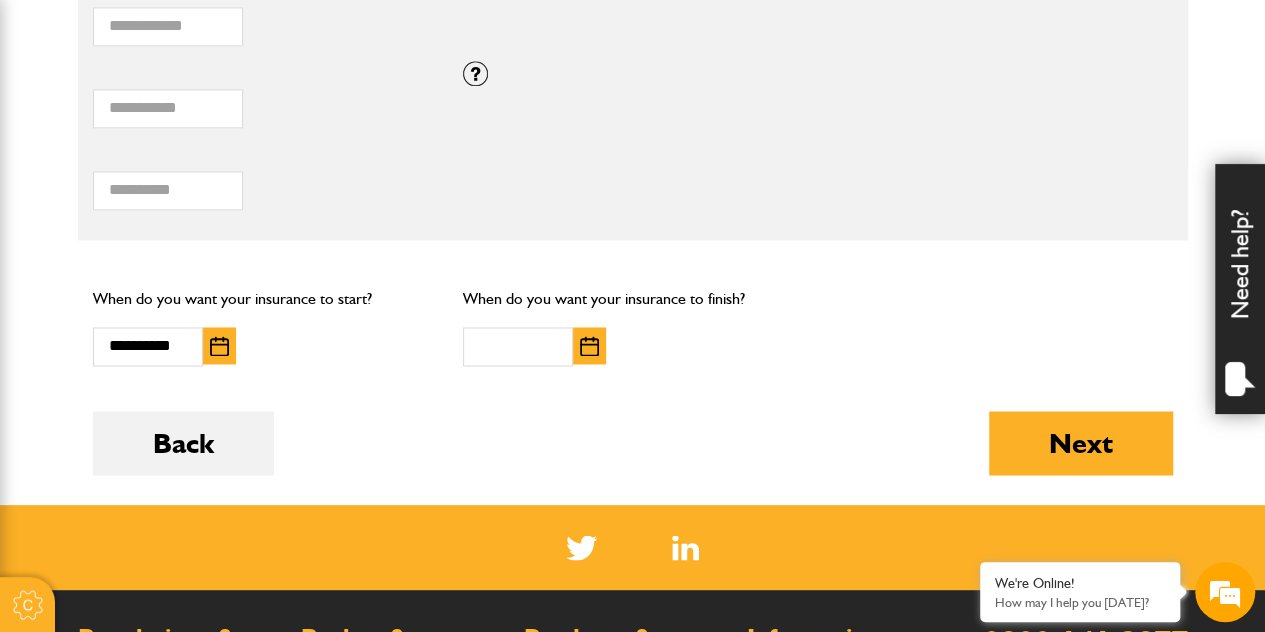 click at bounding box center (589, 346) 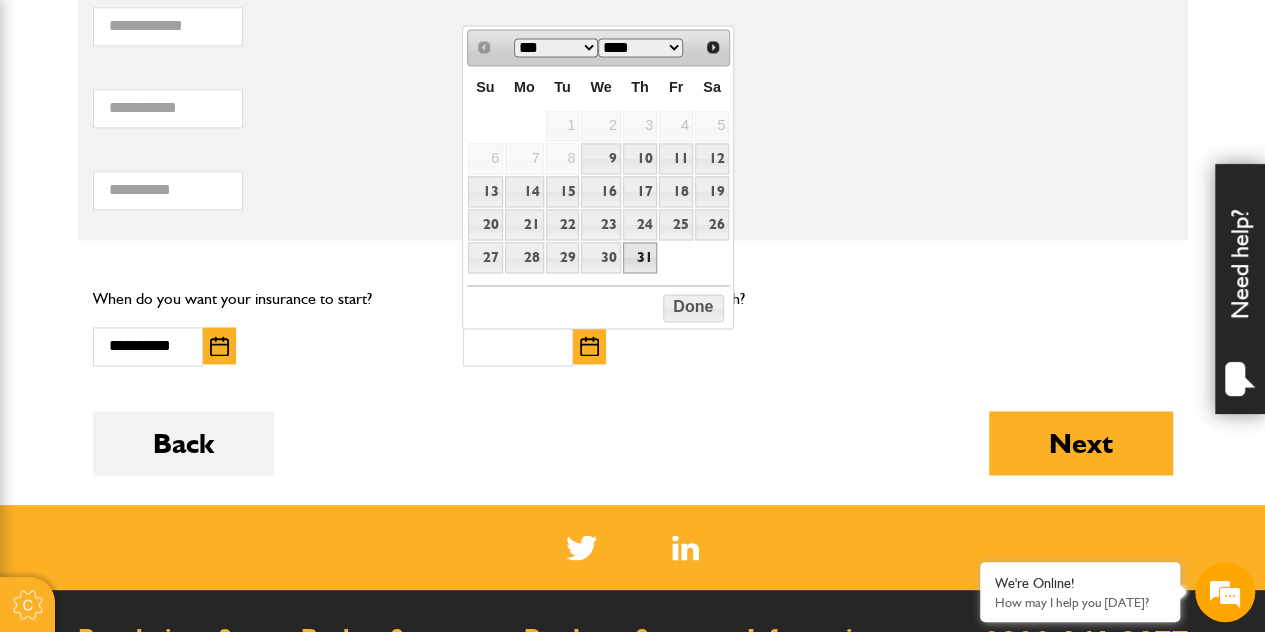 click on "31" at bounding box center [640, 257] 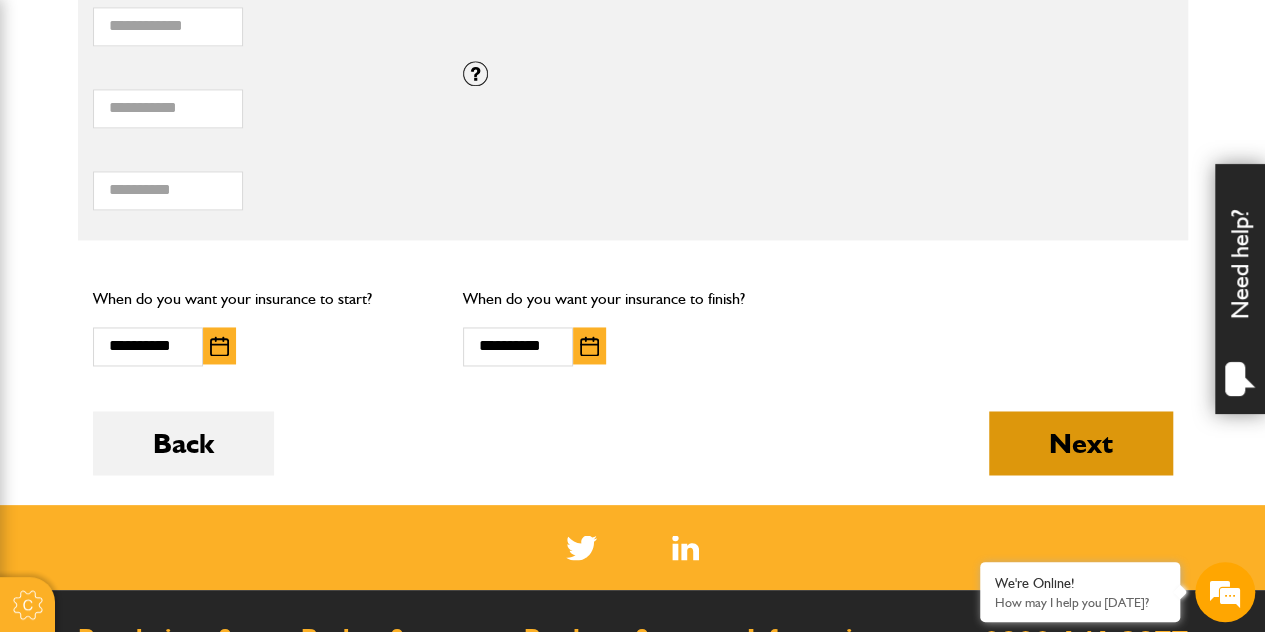 click on "Next" at bounding box center [1081, 443] 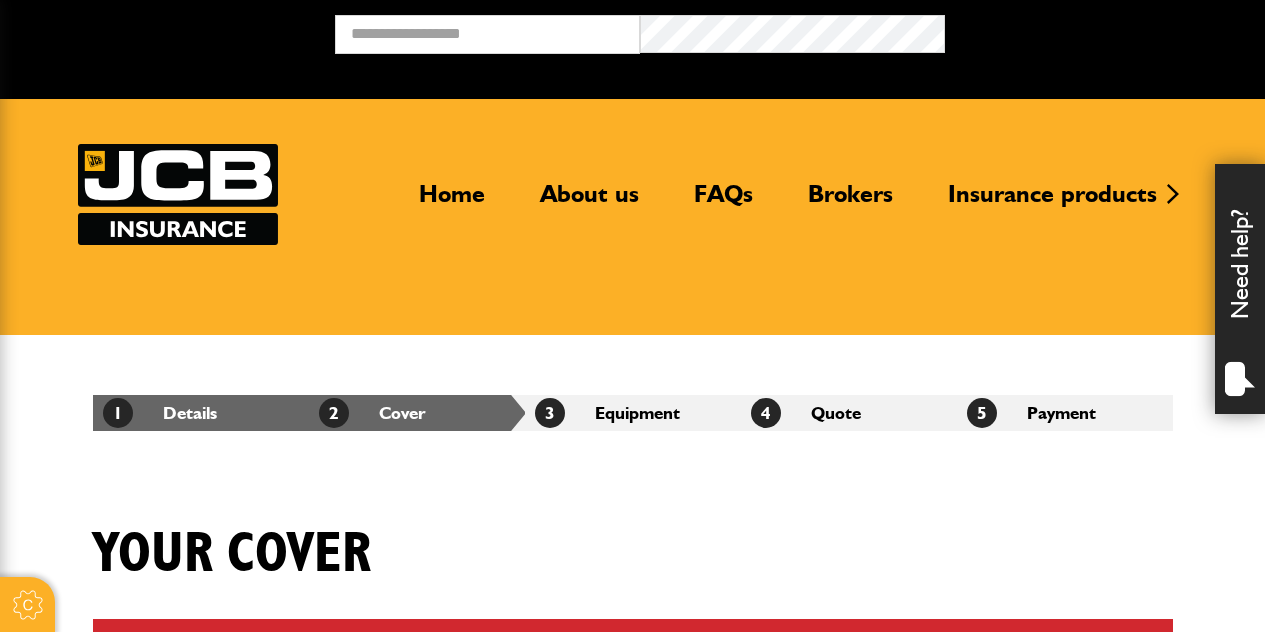 scroll, scrollTop: 0, scrollLeft: 0, axis: both 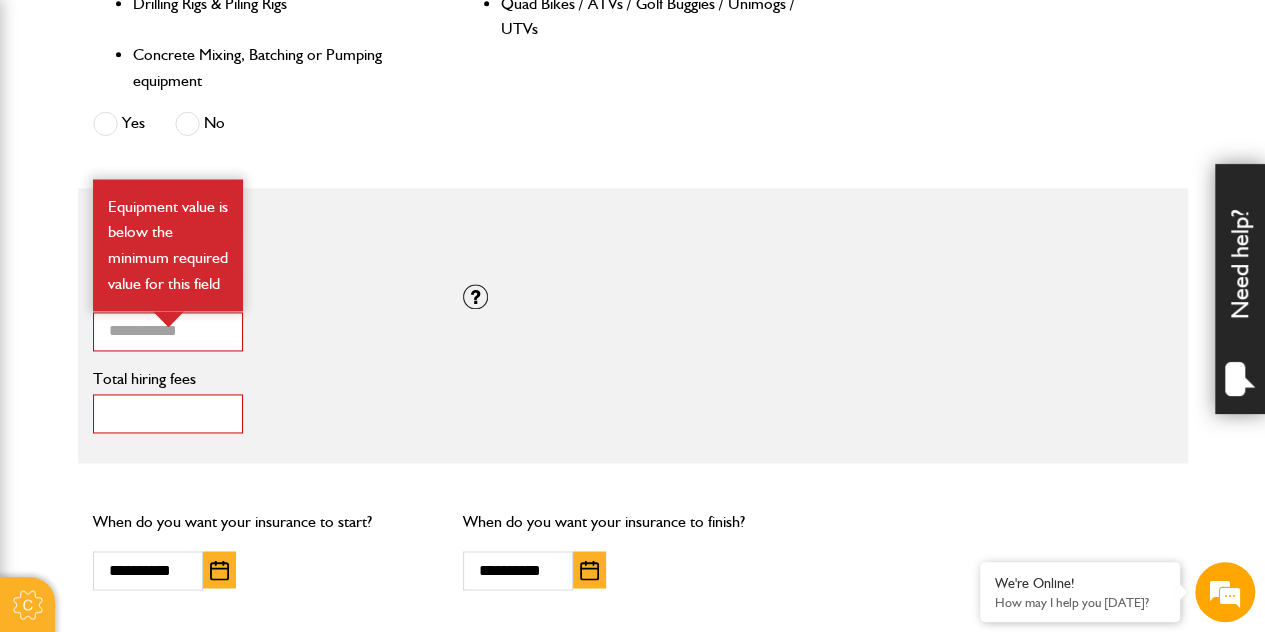 click on "*" at bounding box center [168, 413] 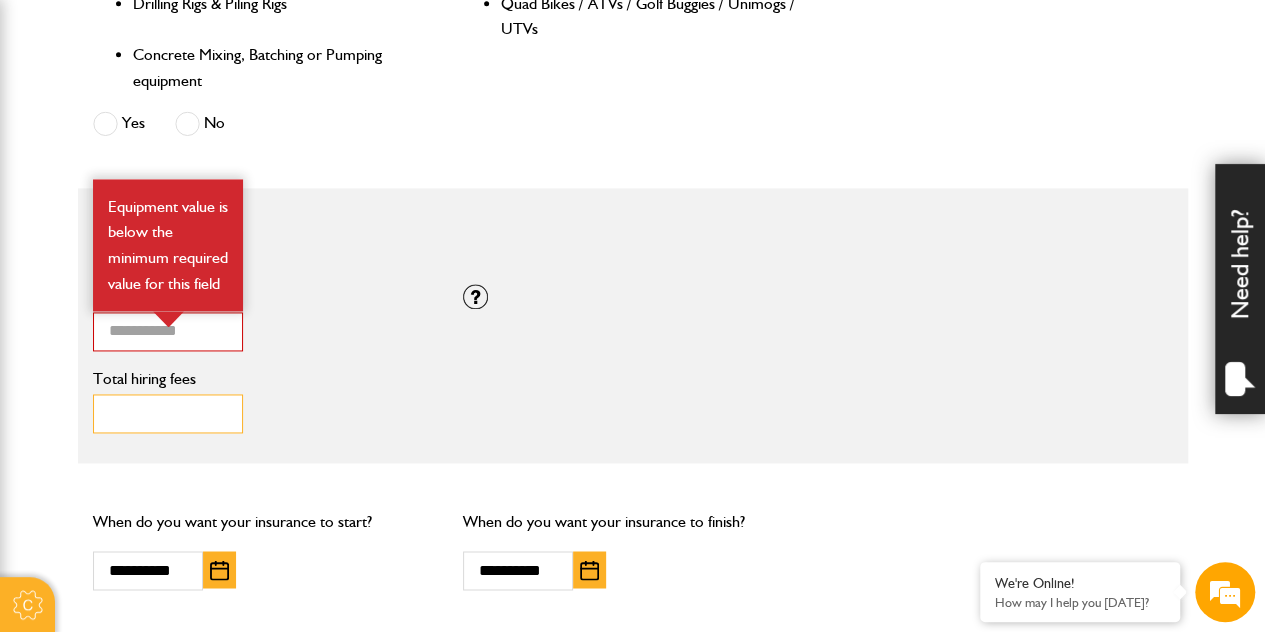 type on "*" 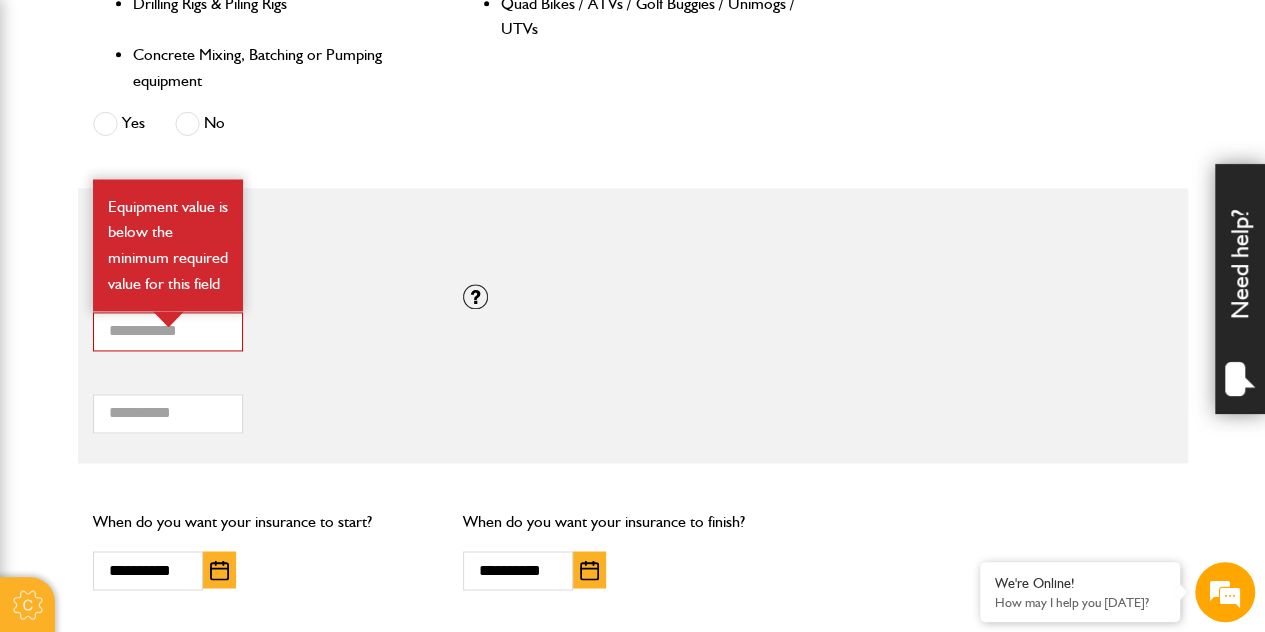 drag, startPoint x: 586, startPoint y: 583, endPoint x: 836, endPoint y: 632, distance: 254.75674 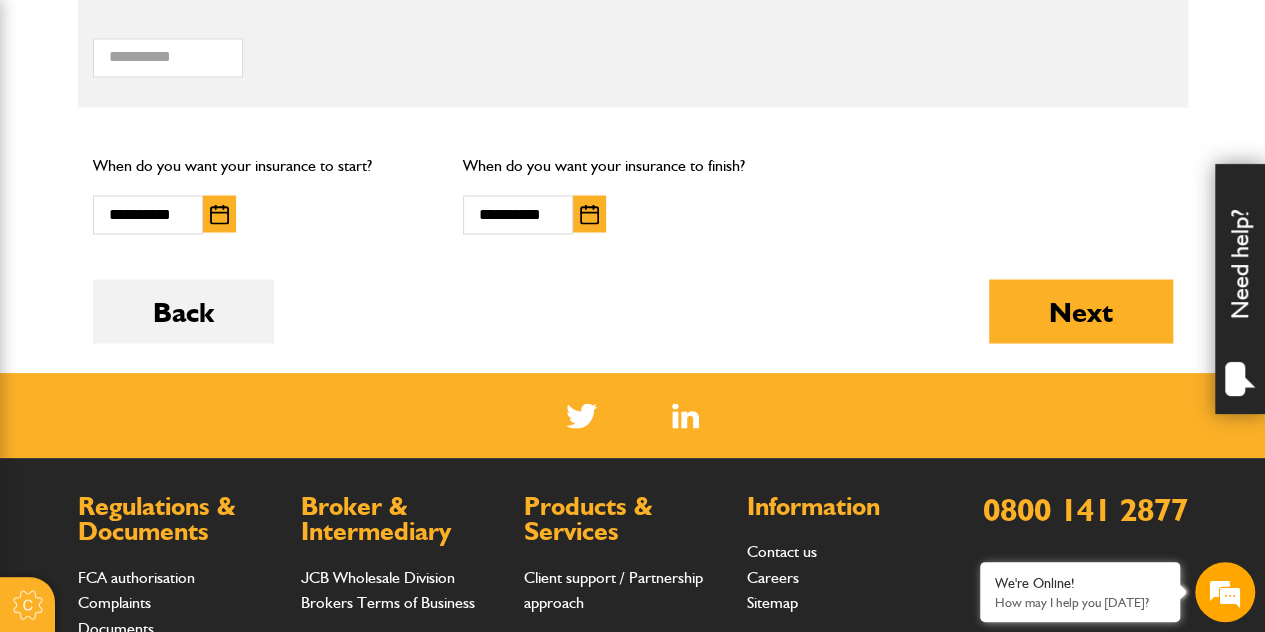 scroll, scrollTop: 1723, scrollLeft: 0, axis: vertical 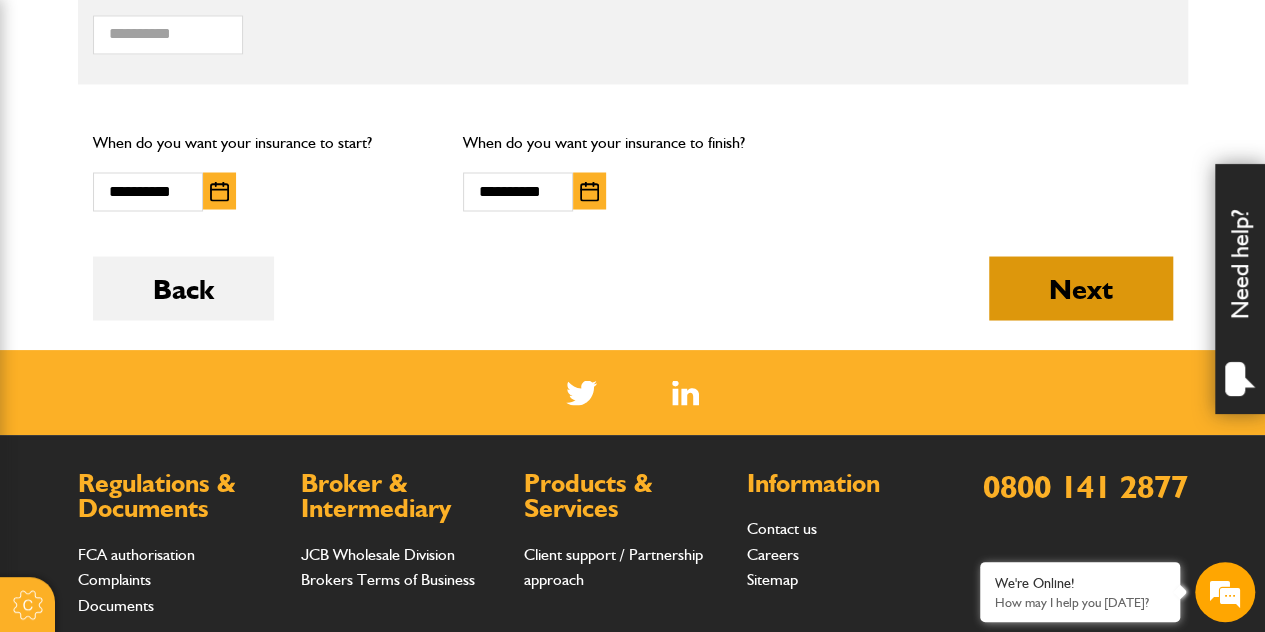 click on "Next" at bounding box center [1081, 288] 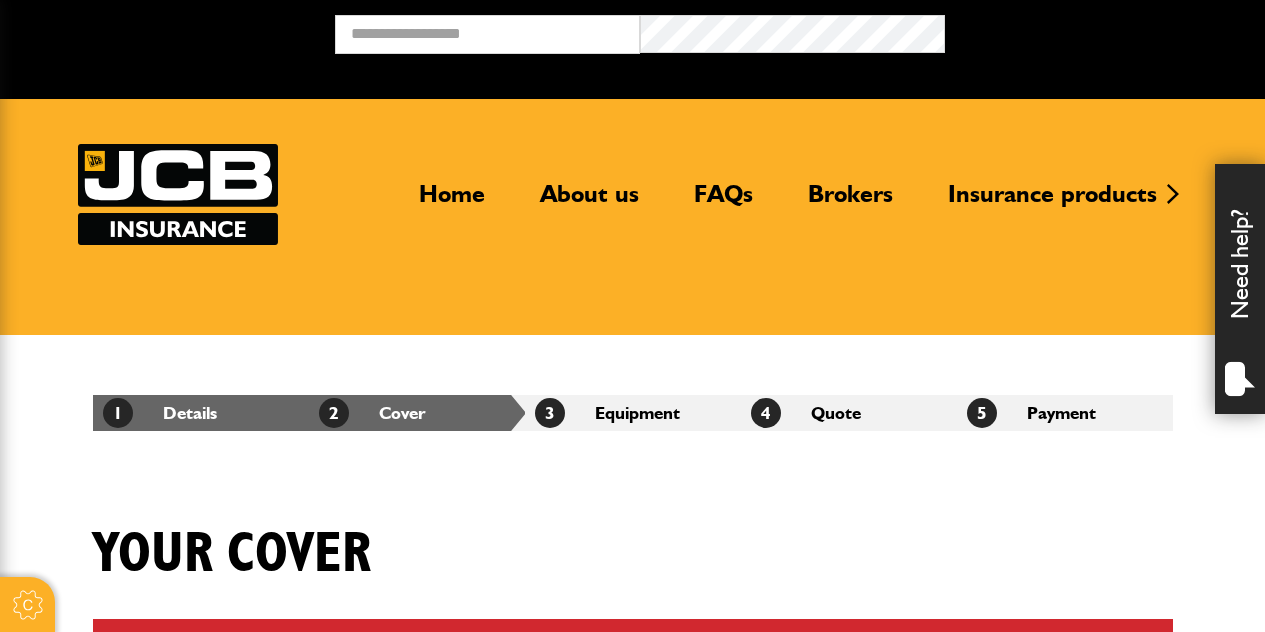 scroll, scrollTop: 0, scrollLeft: 0, axis: both 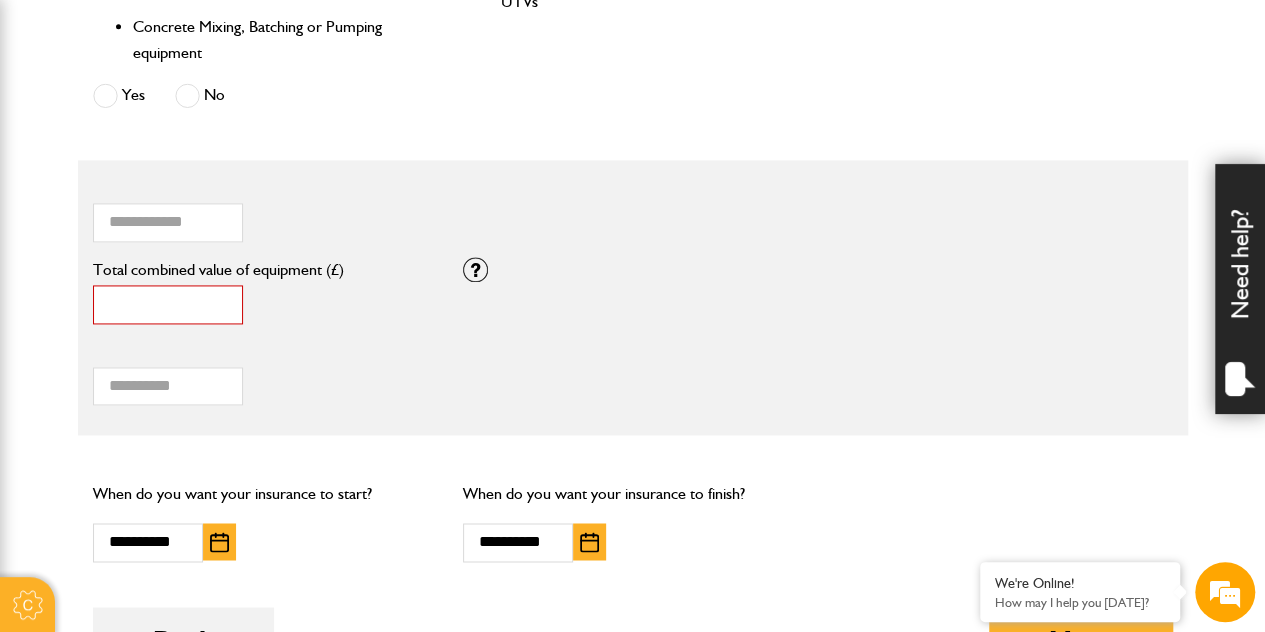 click on "*" at bounding box center [168, 304] 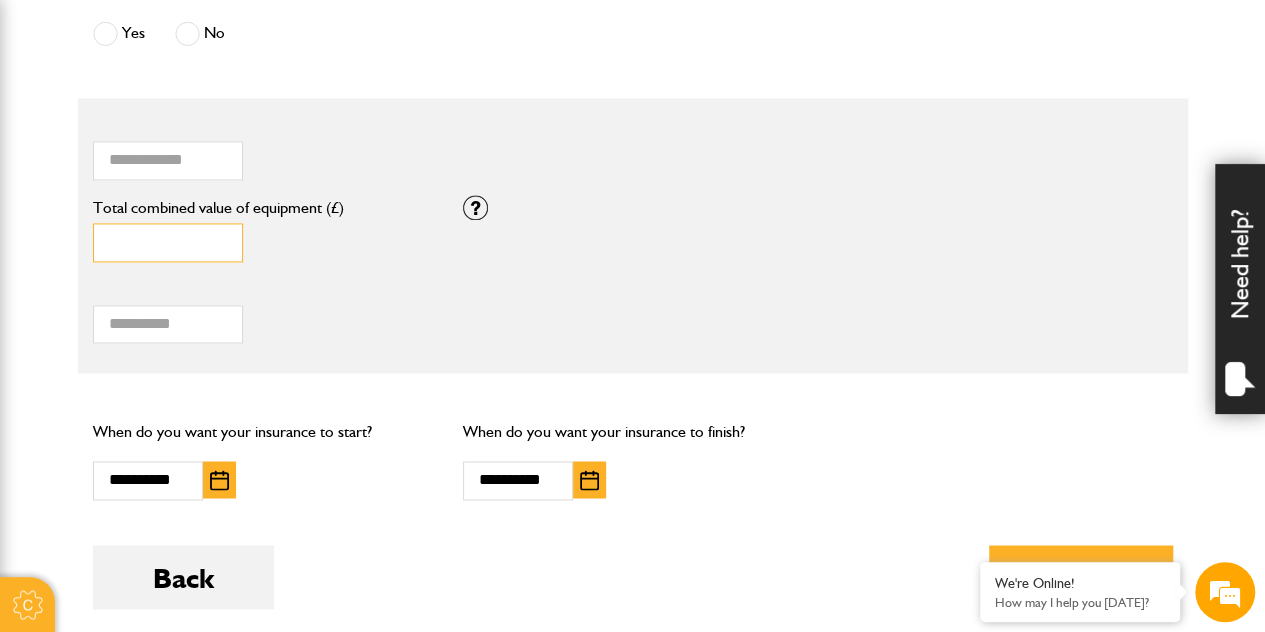scroll, scrollTop: 1394, scrollLeft: 0, axis: vertical 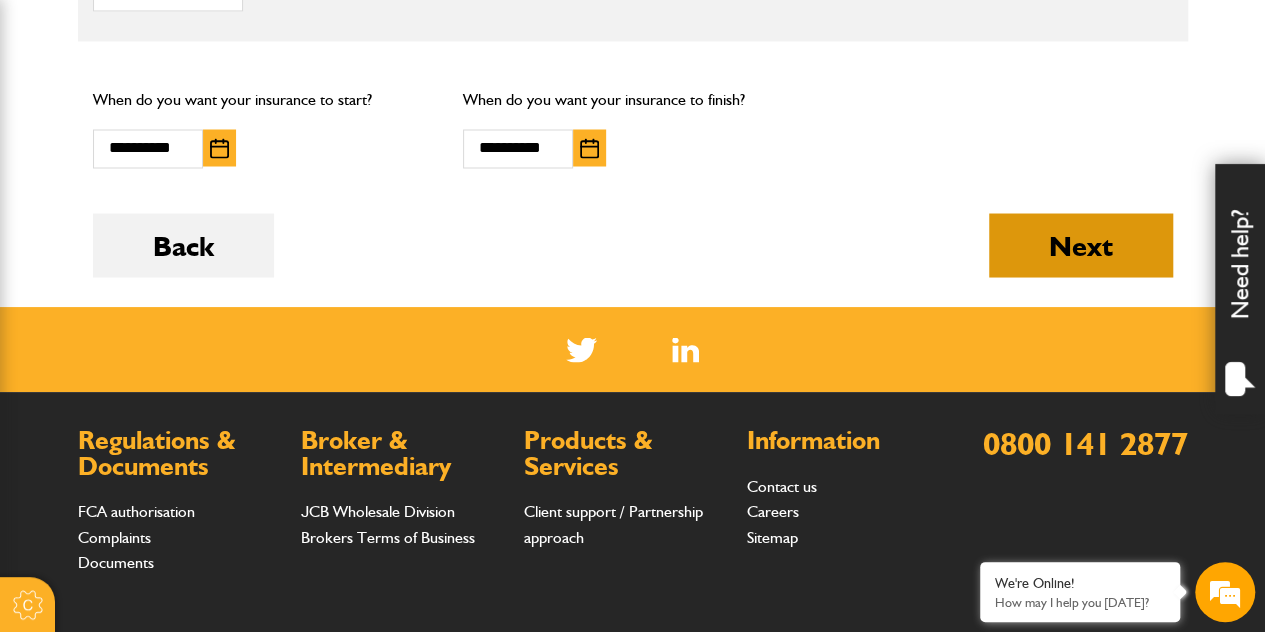 type on "****" 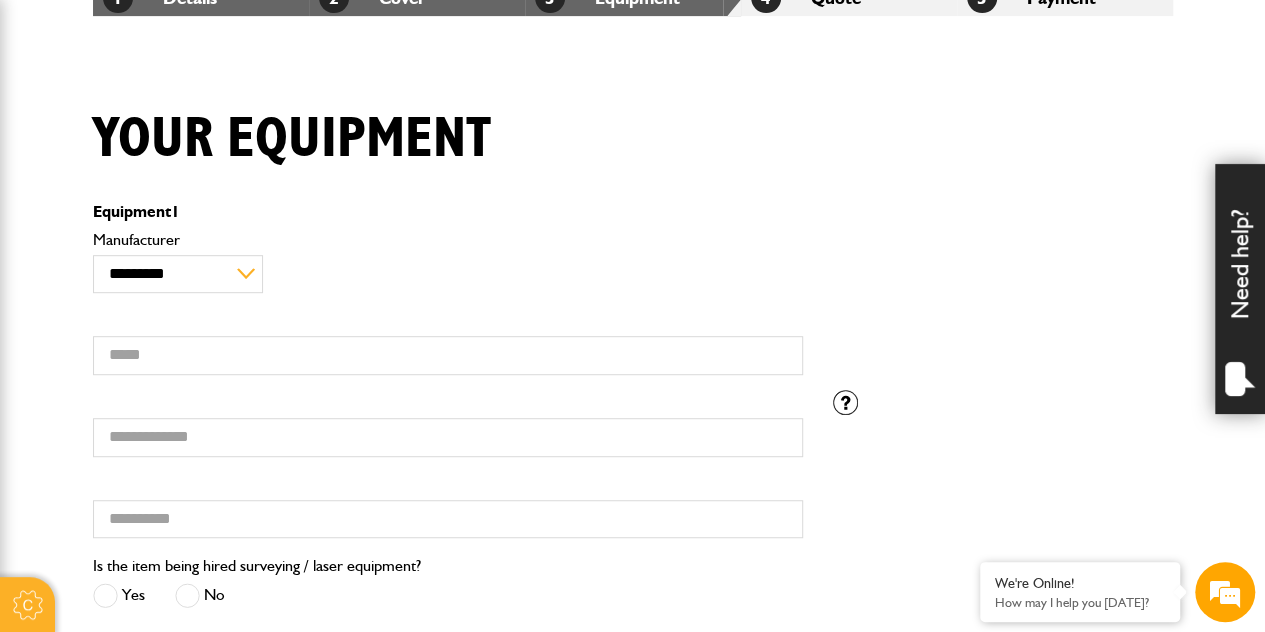 scroll, scrollTop: 600, scrollLeft: 0, axis: vertical 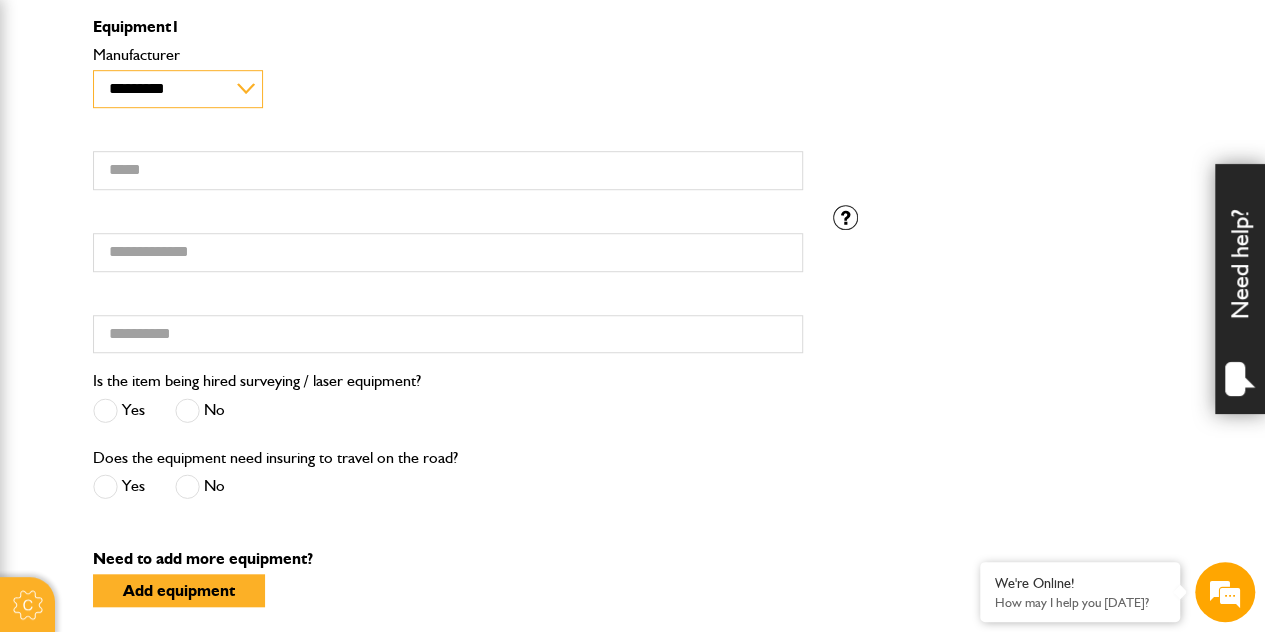 click on "**********" at bounding box center (178, 89) 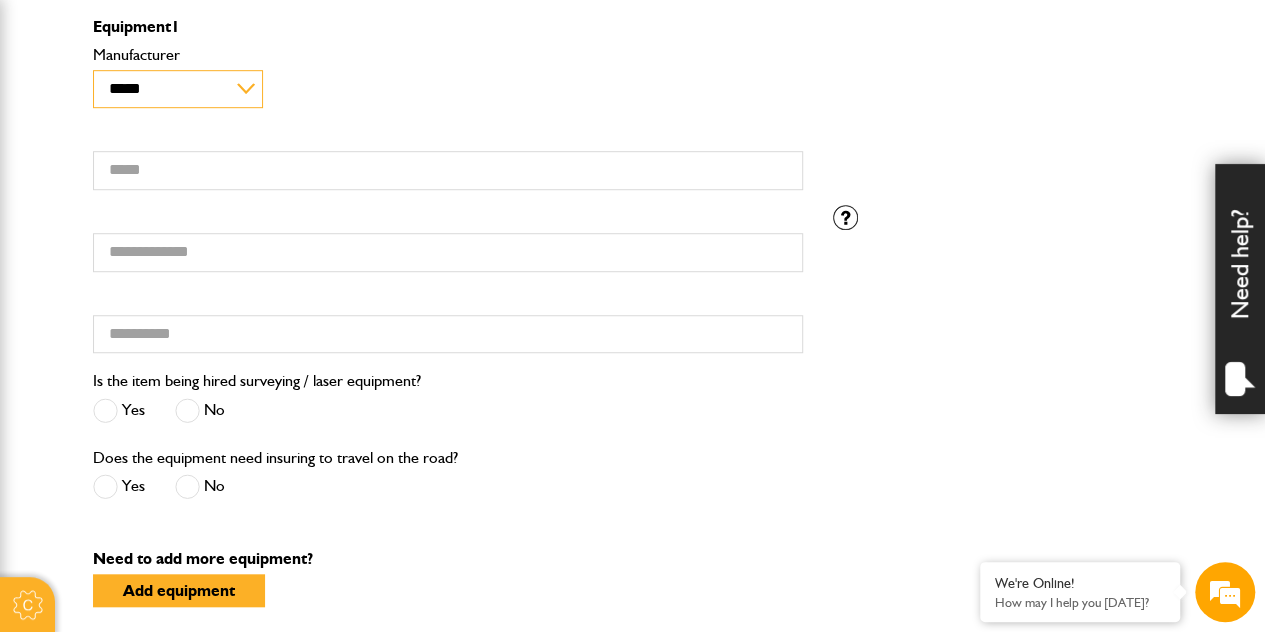 click on "**********" at bounding box center [178, 89] 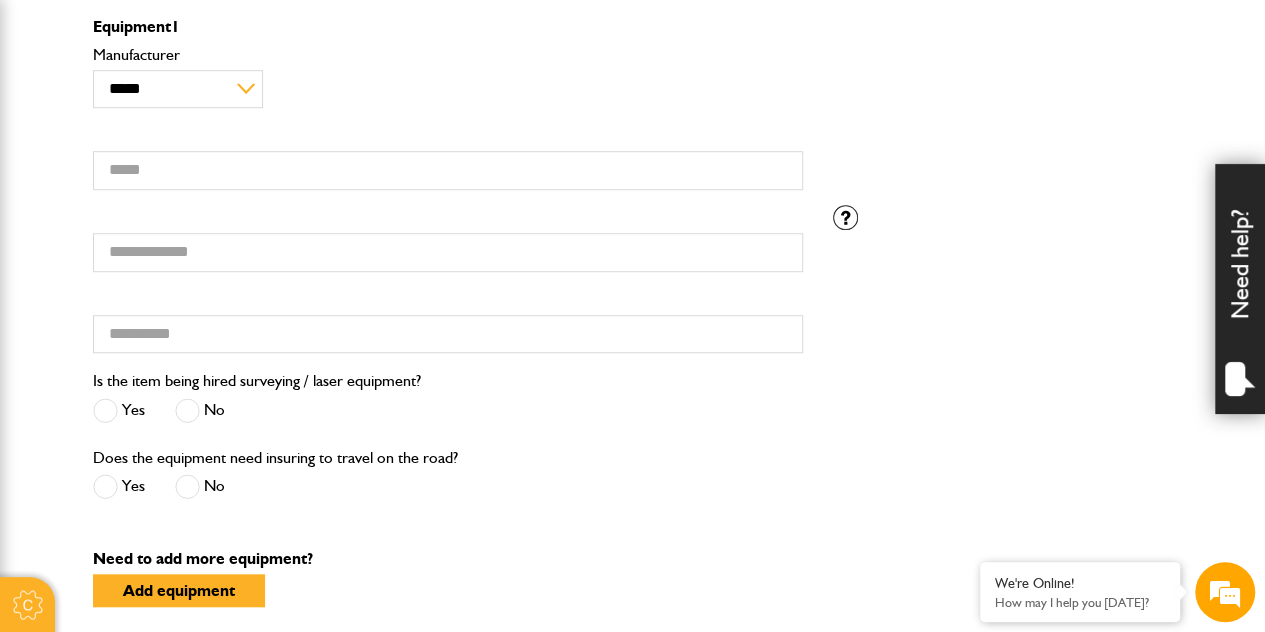 click on "**********" at bounding box center [633, 123] 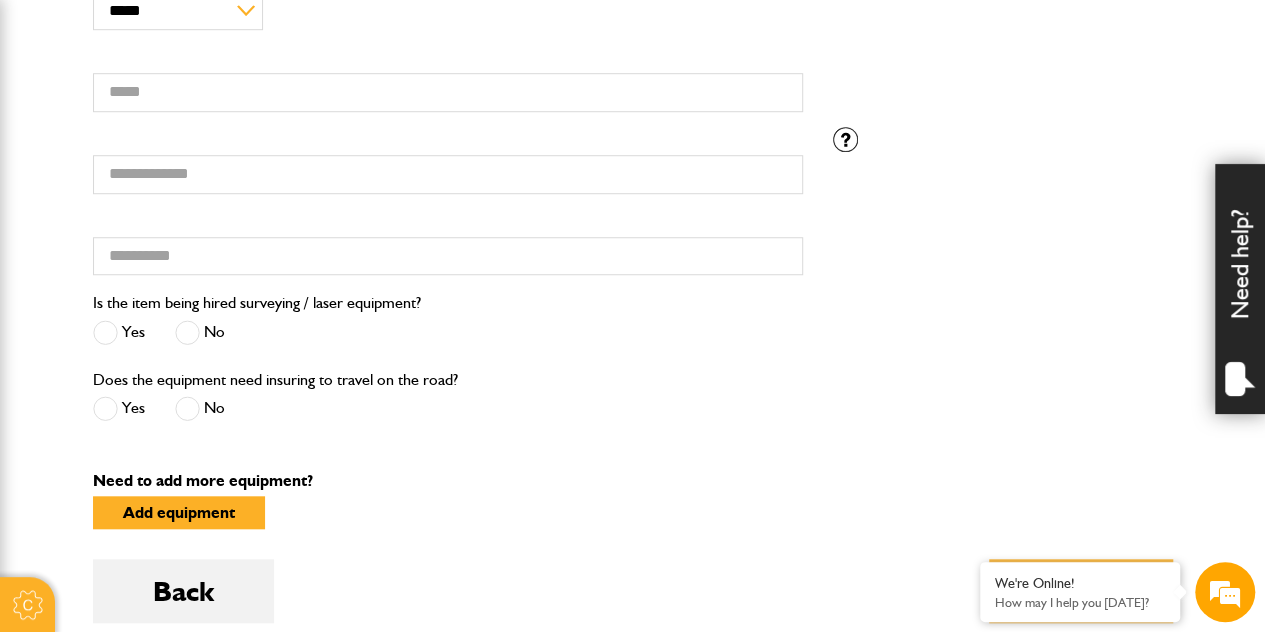 scroll, scrollTop: 680, scrollLeft: 0, axis: vertical 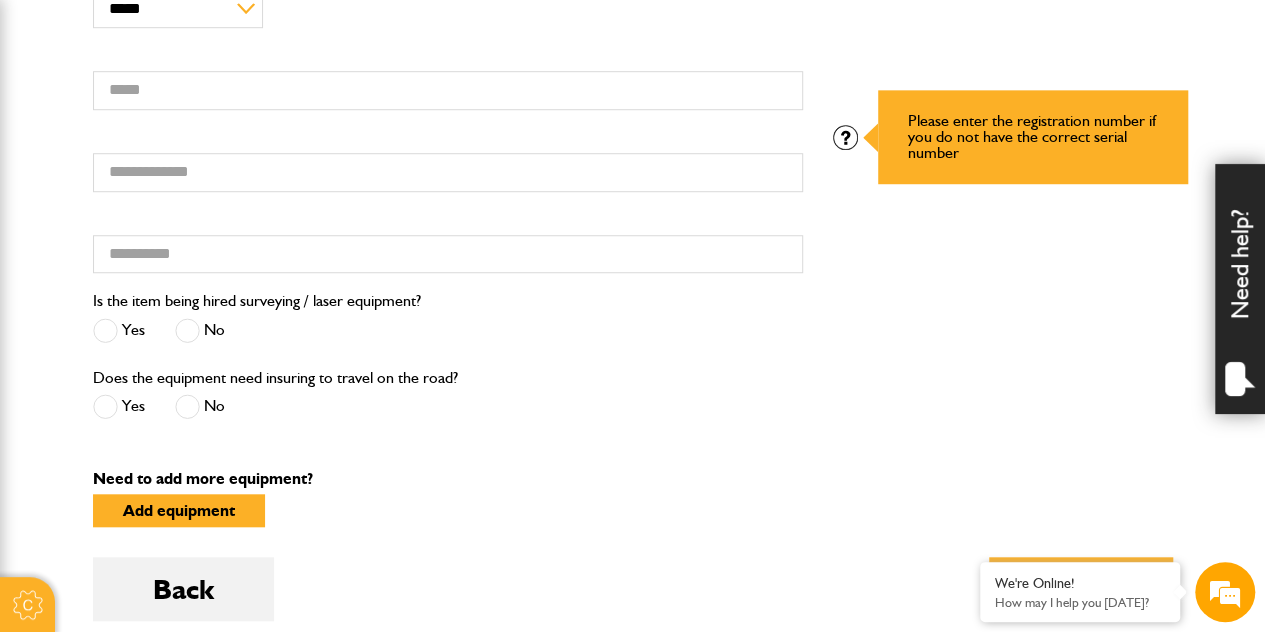 click at bounding box center [845, 137] 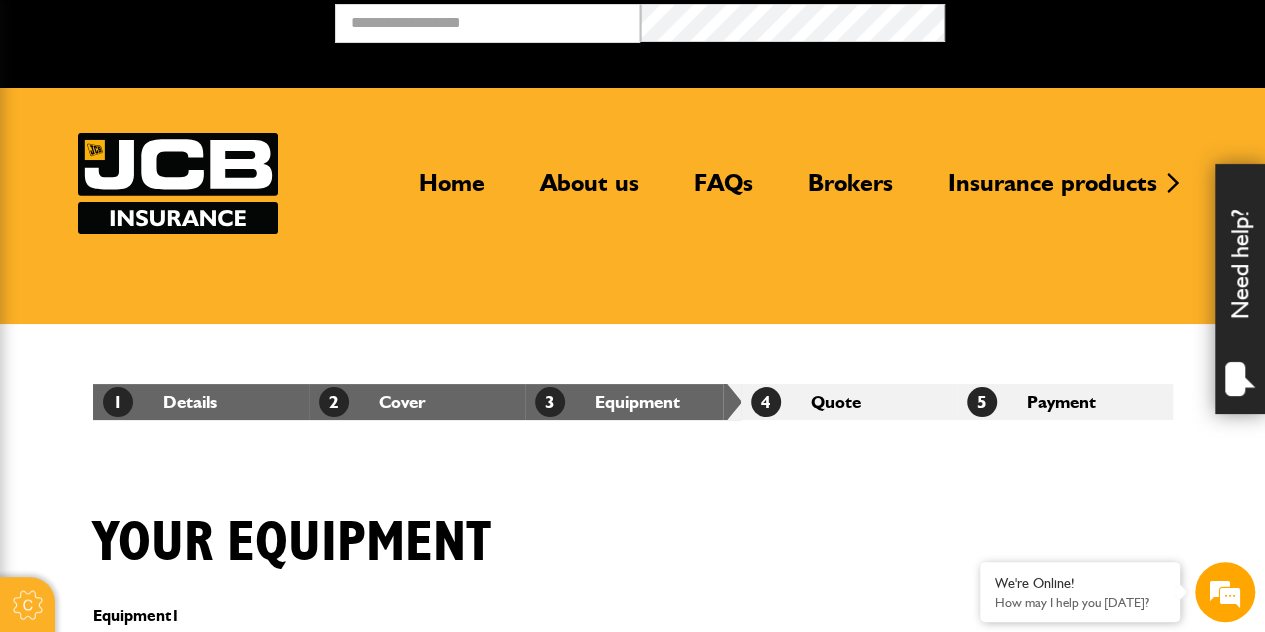 scroll, scrollTop: 0, scrollLeft: 0, axis: both 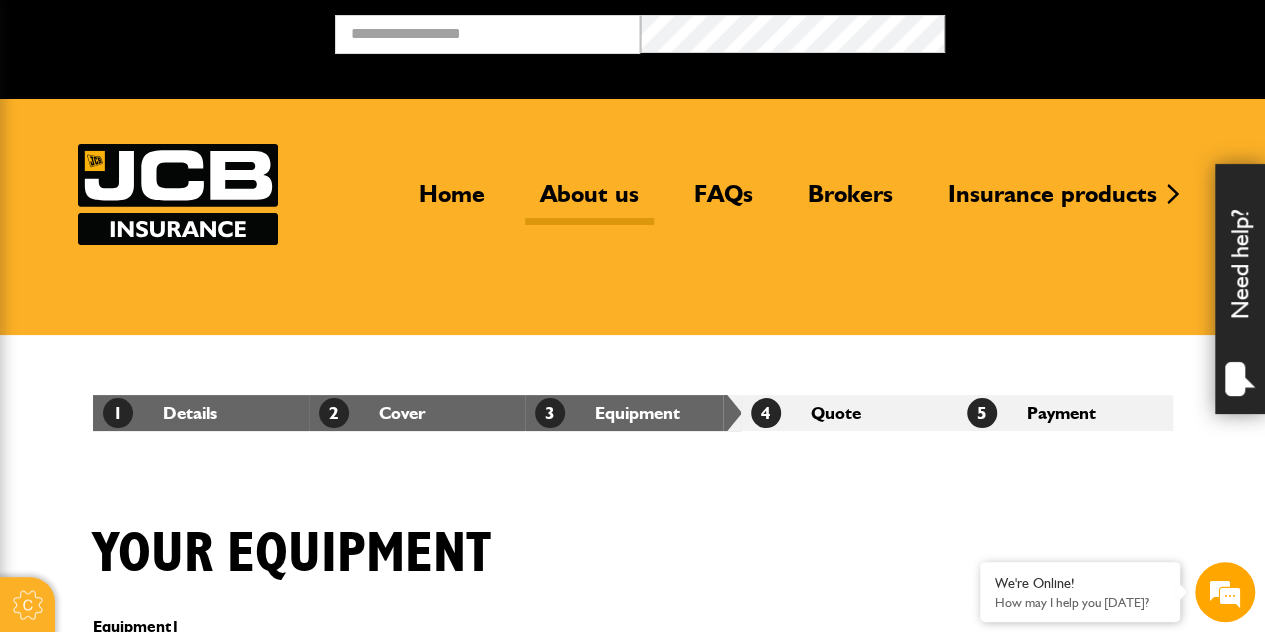click on "About us" at bounding box center (589, 202) 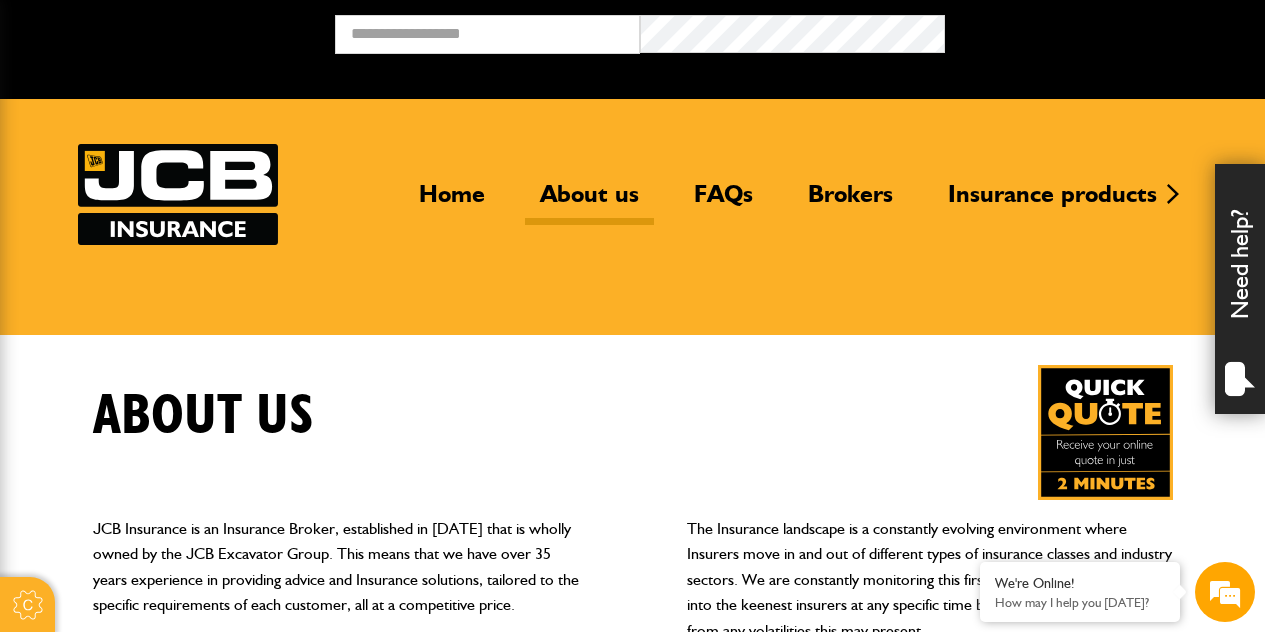 scroll, scrollTop: 0, scrollLeft: 0, axis: both 